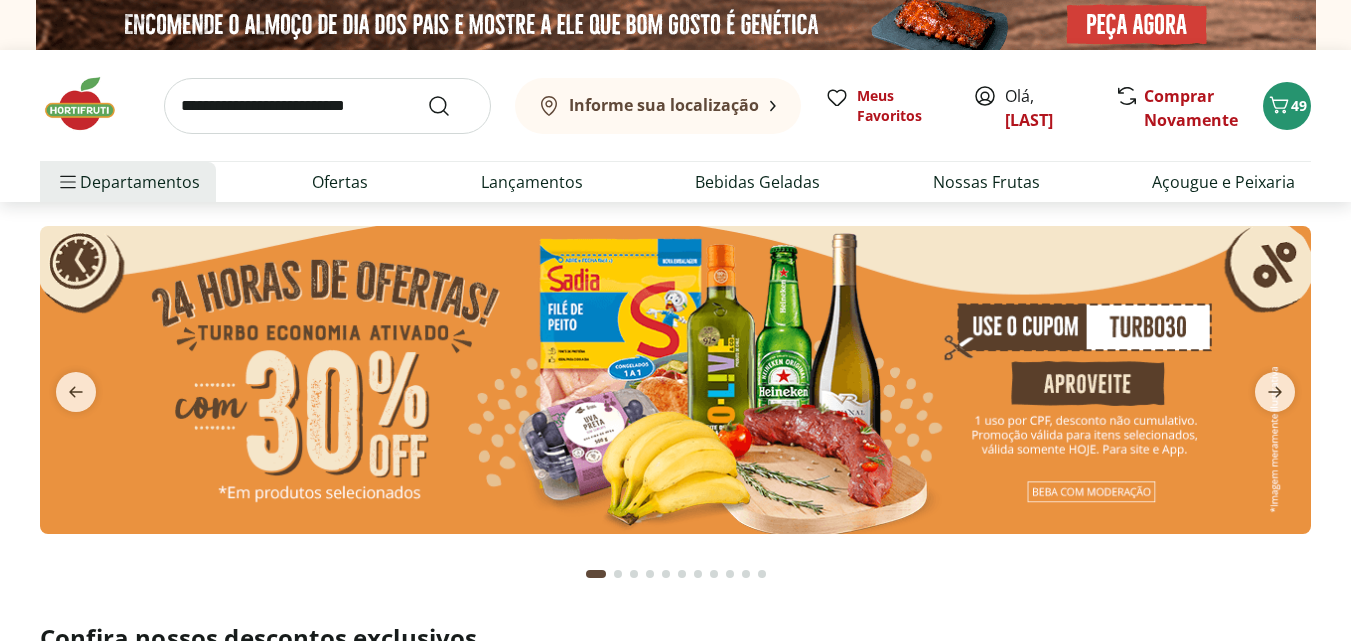 scroll, scrollTop: 0, scrollLeft: 0, axis: both 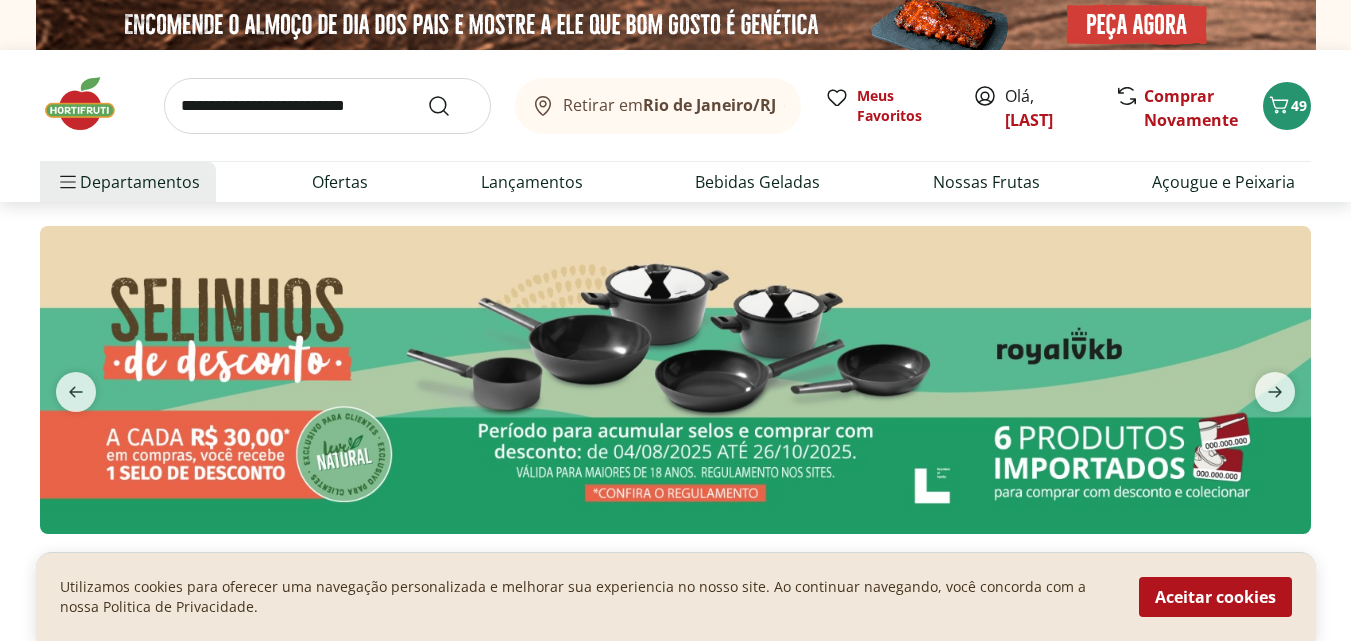 click at bounding box center (675, 379) 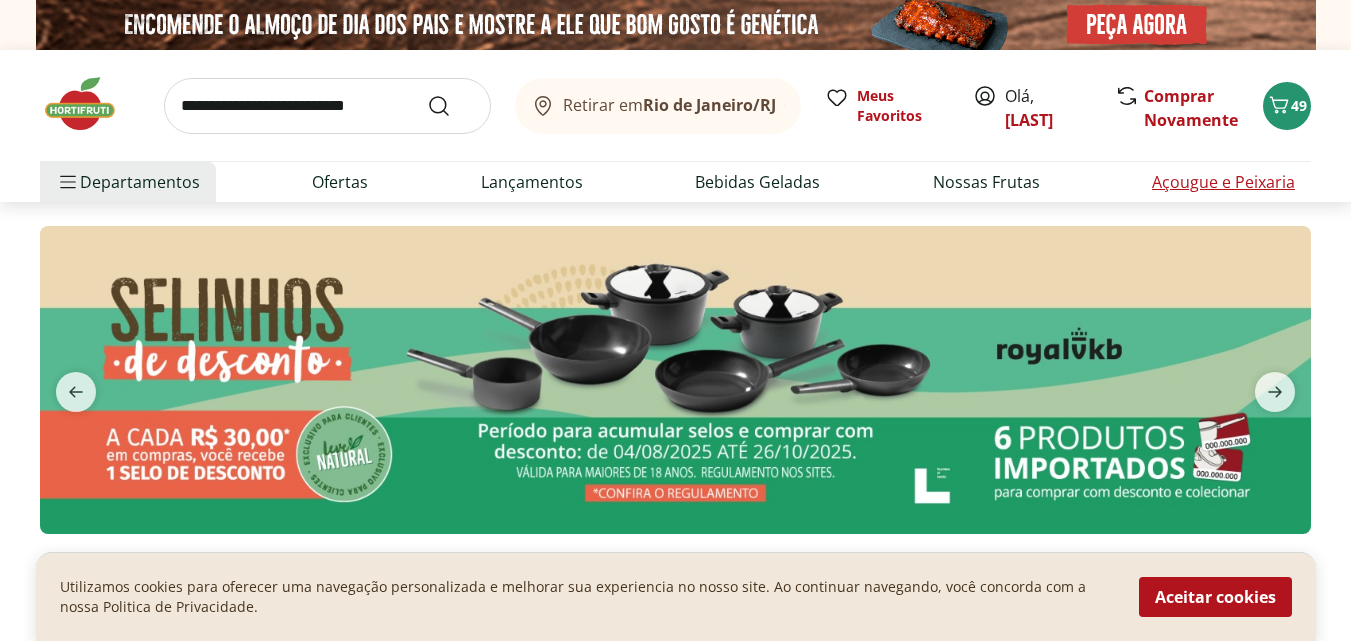 click on "Açougue e Peixaria" at bounding box center [1223, 182] 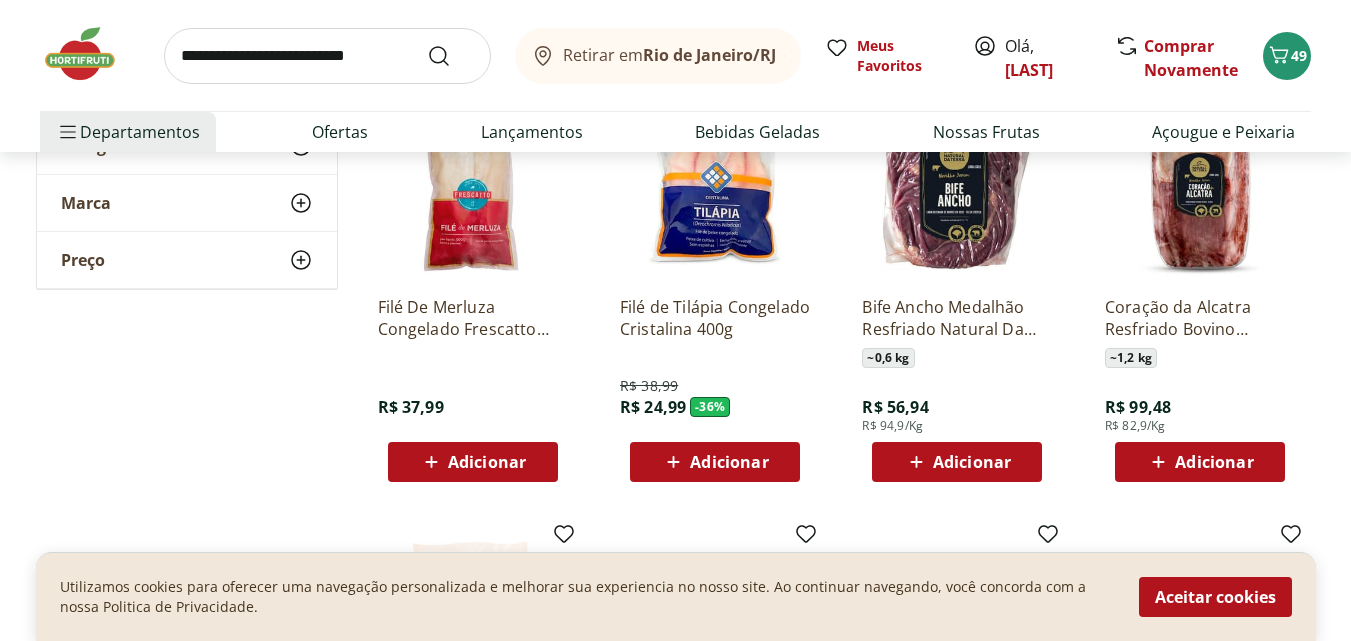 scroll, scrollTop: 1000, scrollLeft: 0, axis: vertical 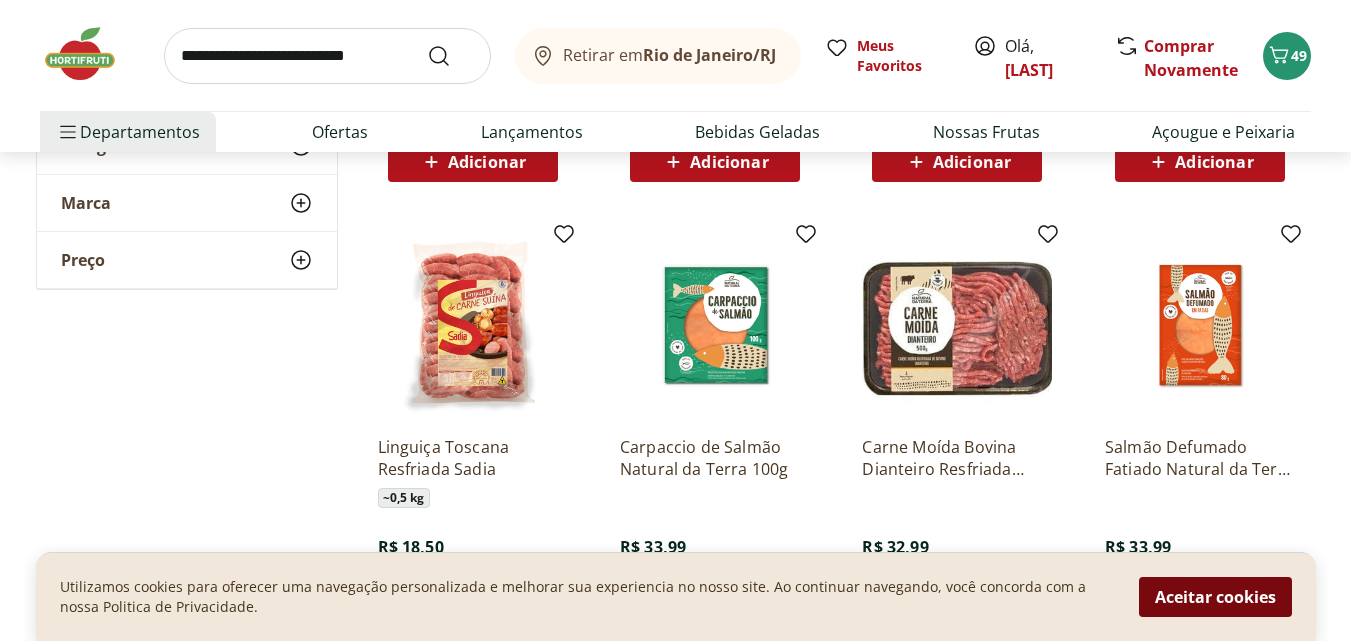 click on "Aceitar cookies" at bounding box center (1215, 597) 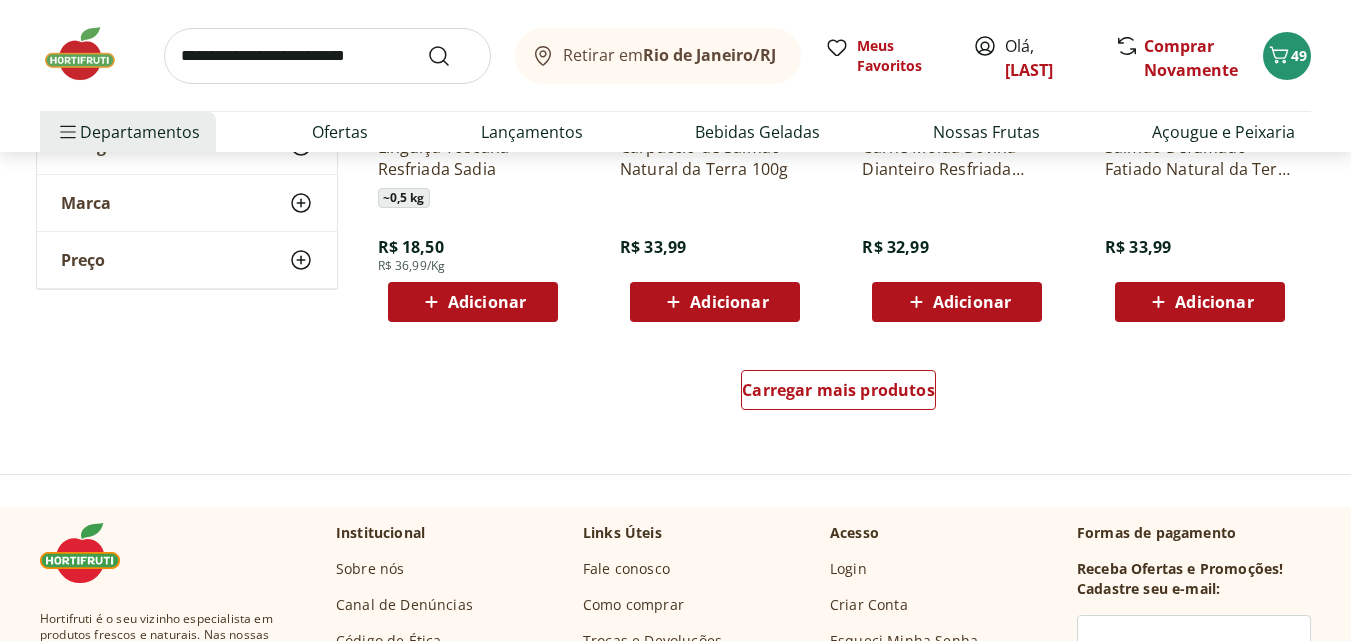 scroll, scrollTop: 1400, scrollLeft: 0, axis: vertical 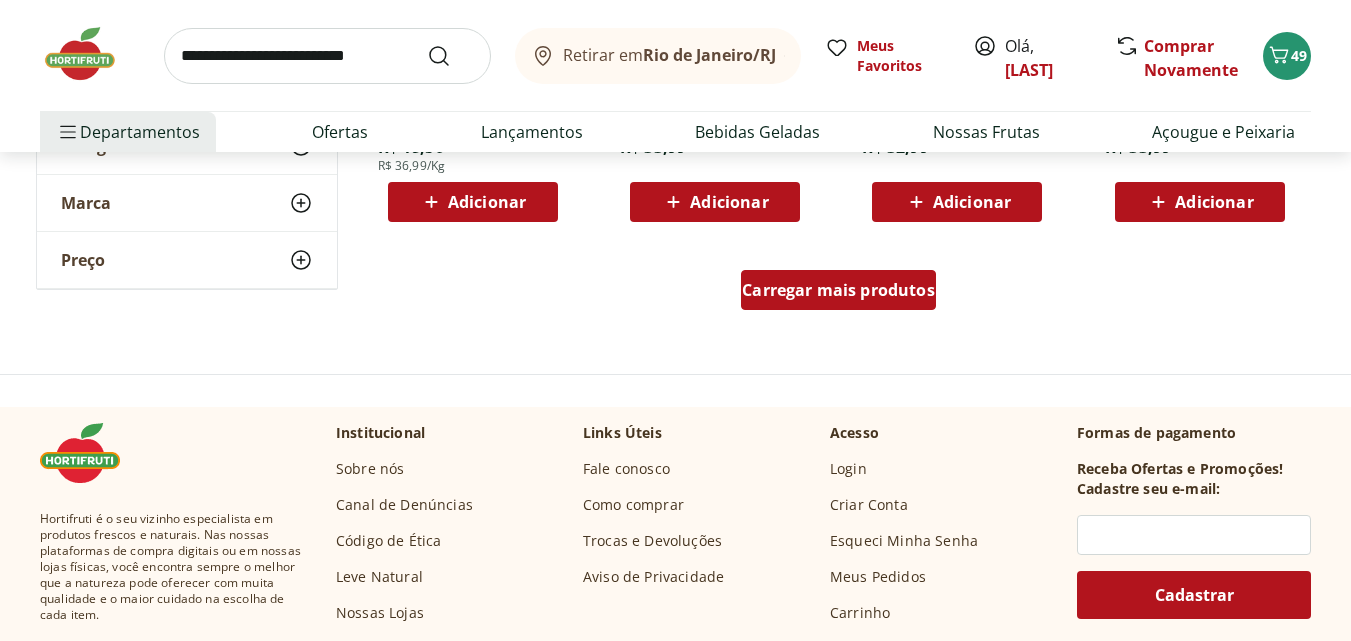 click on "Carregar mais produtos" at bounding box center (838, 290) 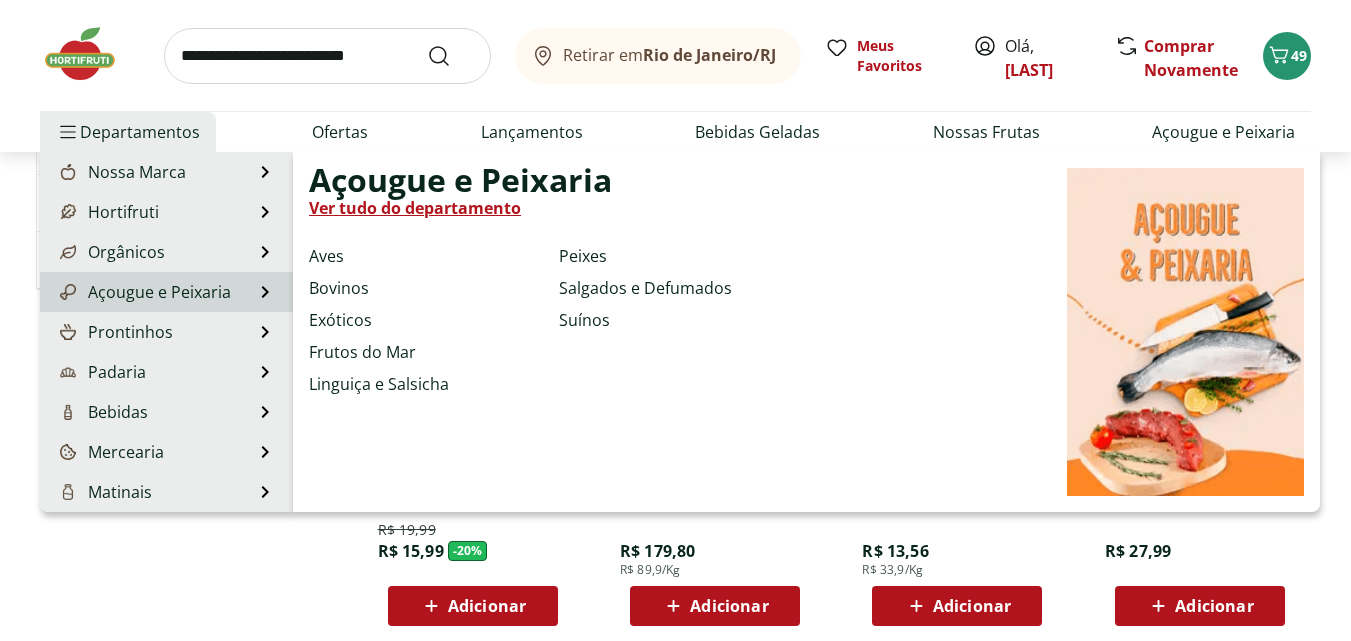 scroll, scrollTop: 1900, scrollLeft: 0, axis: vertical 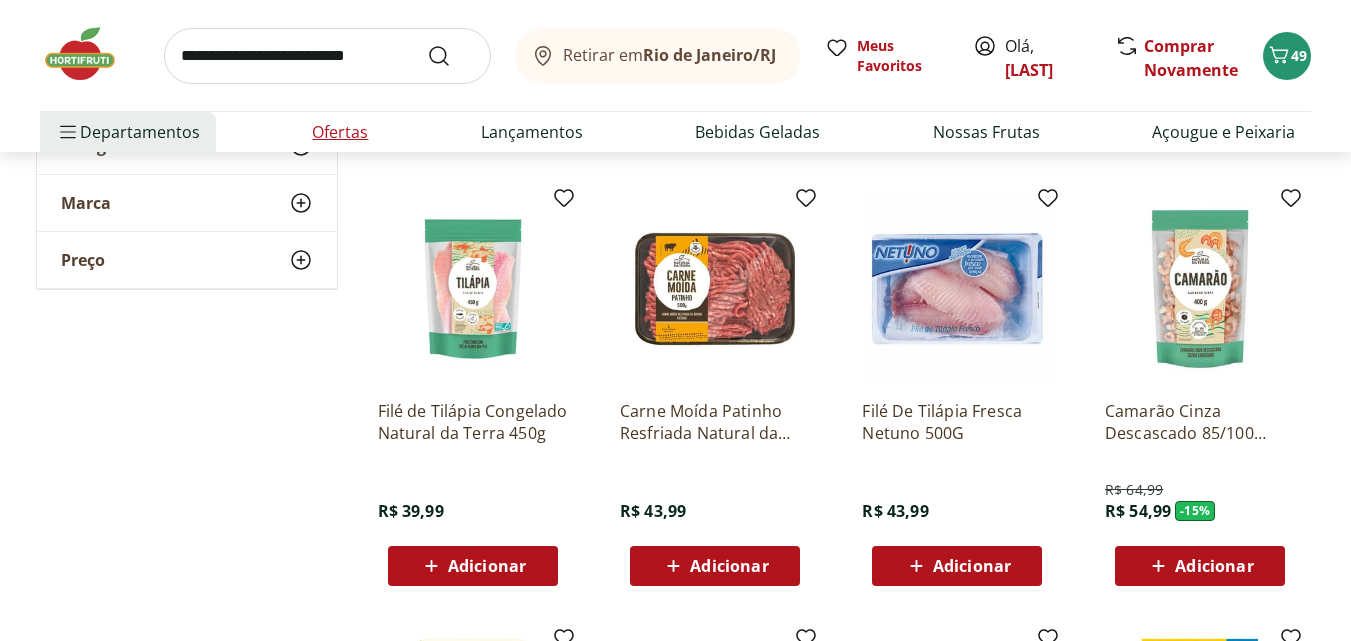 click on "Ofertas" at bounding box center [340, 132] 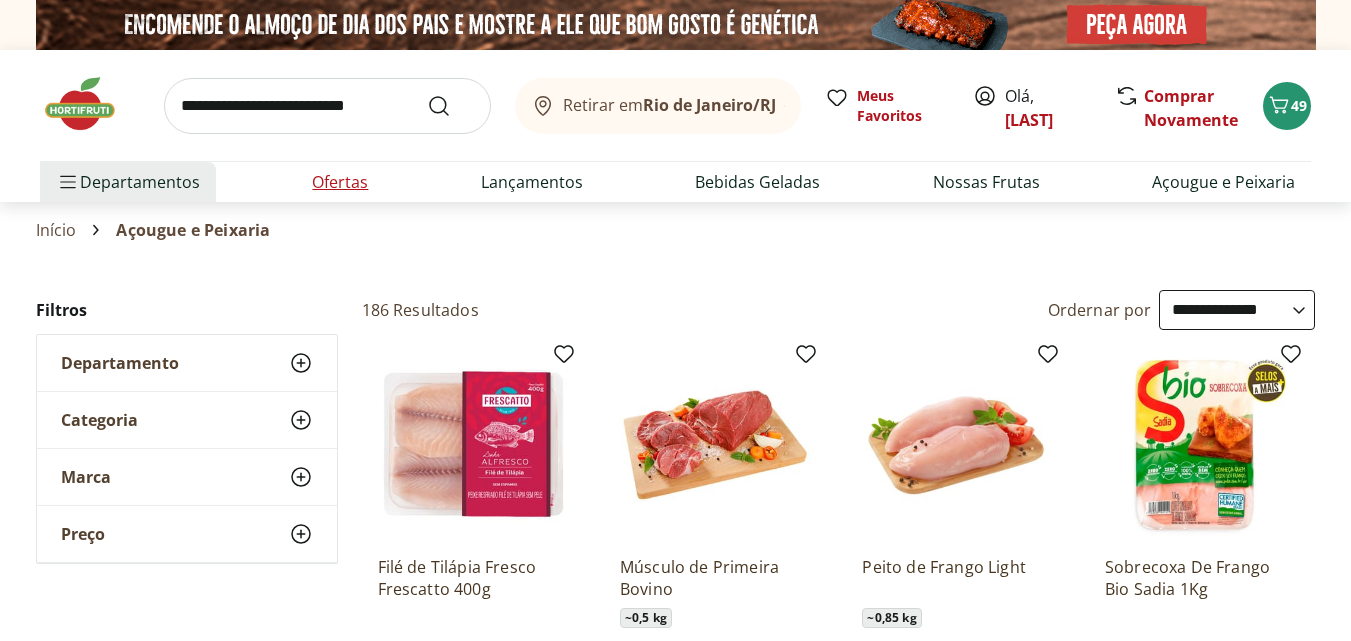 select on "**********" 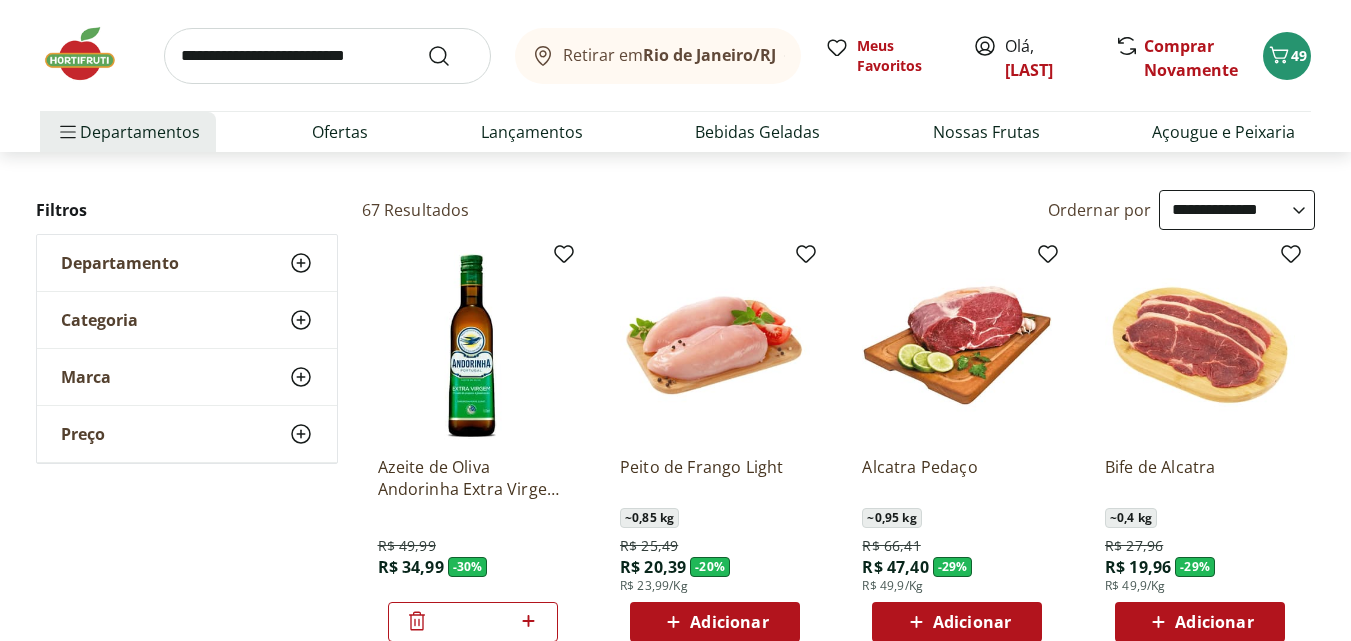 scroll, scrollTop: 0, scrollLeft: 0, axis: both 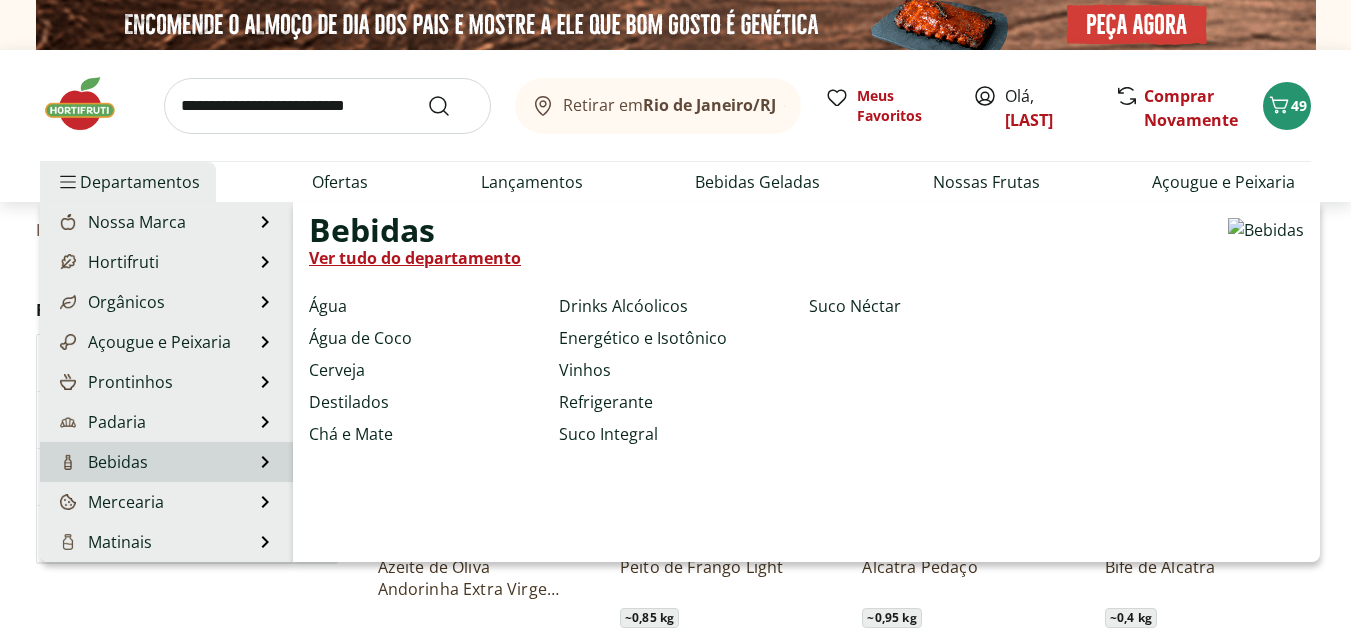 click on "Bebidas Bebidas Ver tudo do departamento Água Água de Coco Cerveja Destilados Chá e Mate Drinks Alcóolicos Energético e Isotônico Vinhos Refrigerante Suco Integral Suco Néctar" at bounding box center (166, 462) 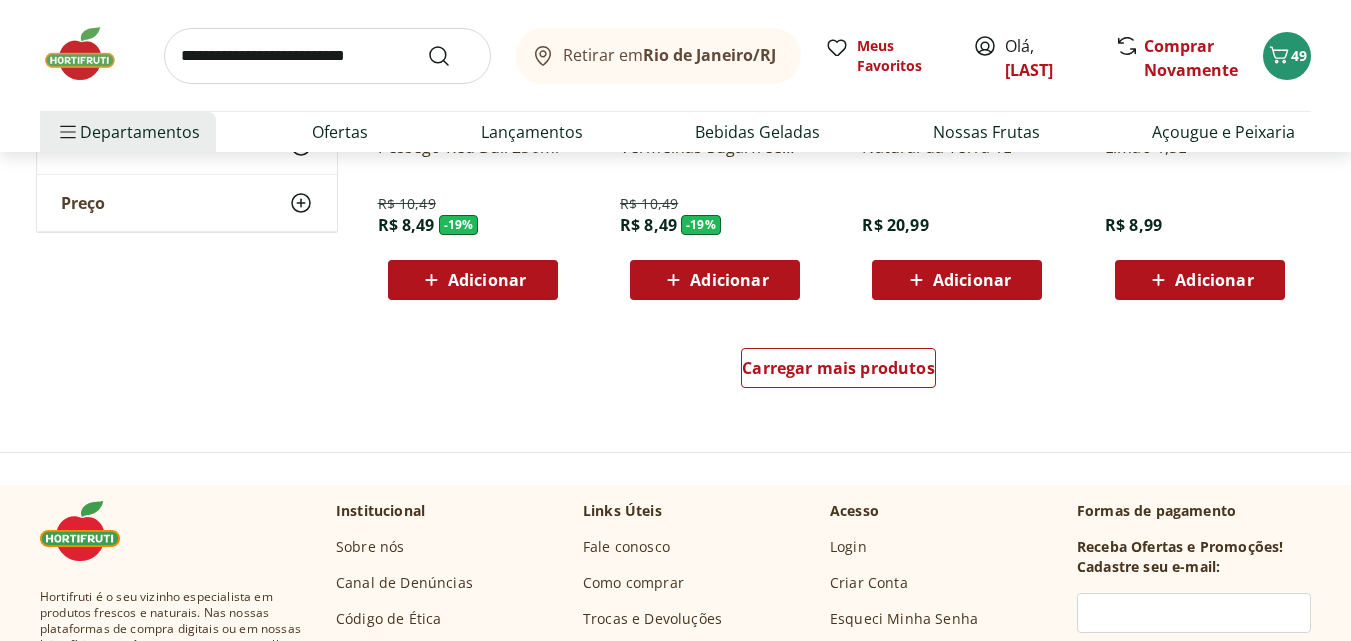 scroll, scrollTop: 1500, scrollLeft: 0, axis: vertical 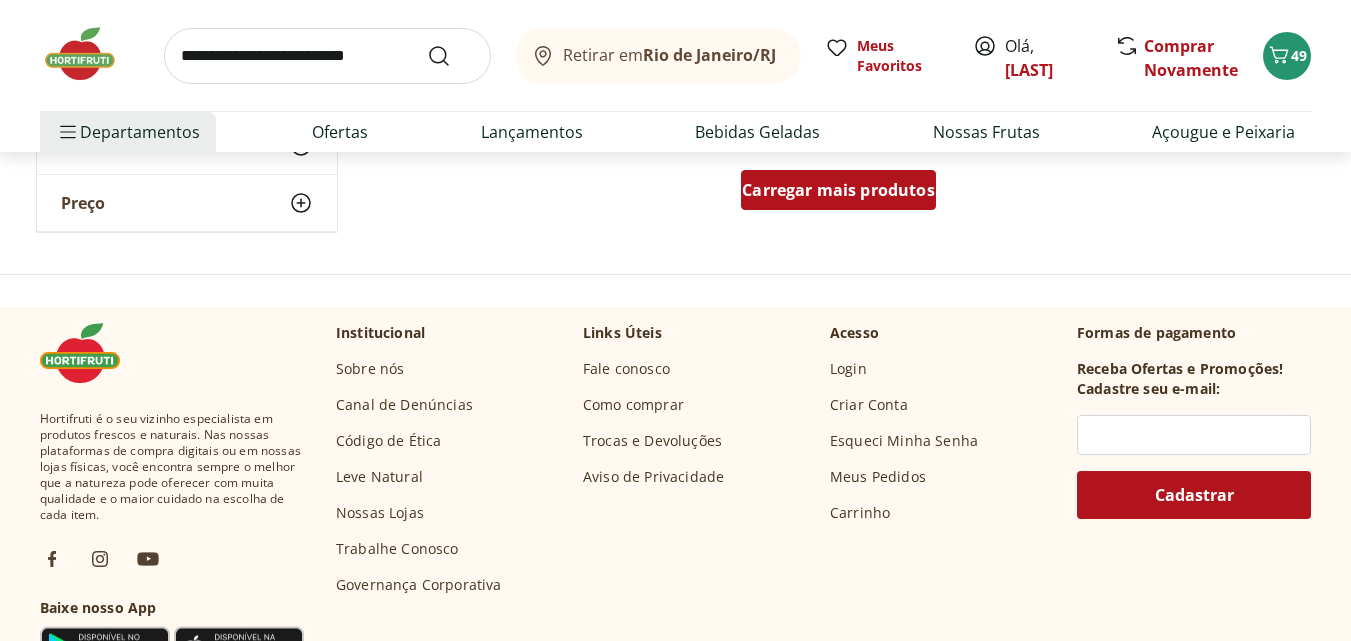 click on "Carregar mais produtos" at bounding box center (838, 190) 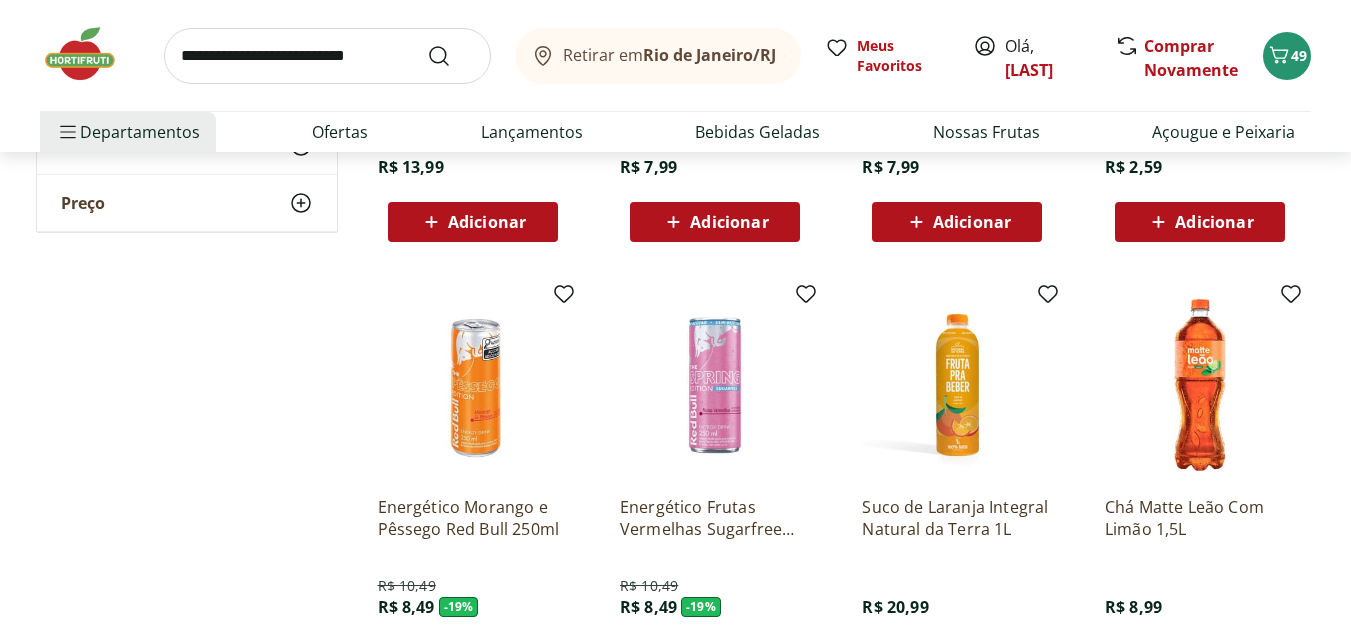 scroll, scrollTop: 500, scrollLeft: 0, axis: vertical 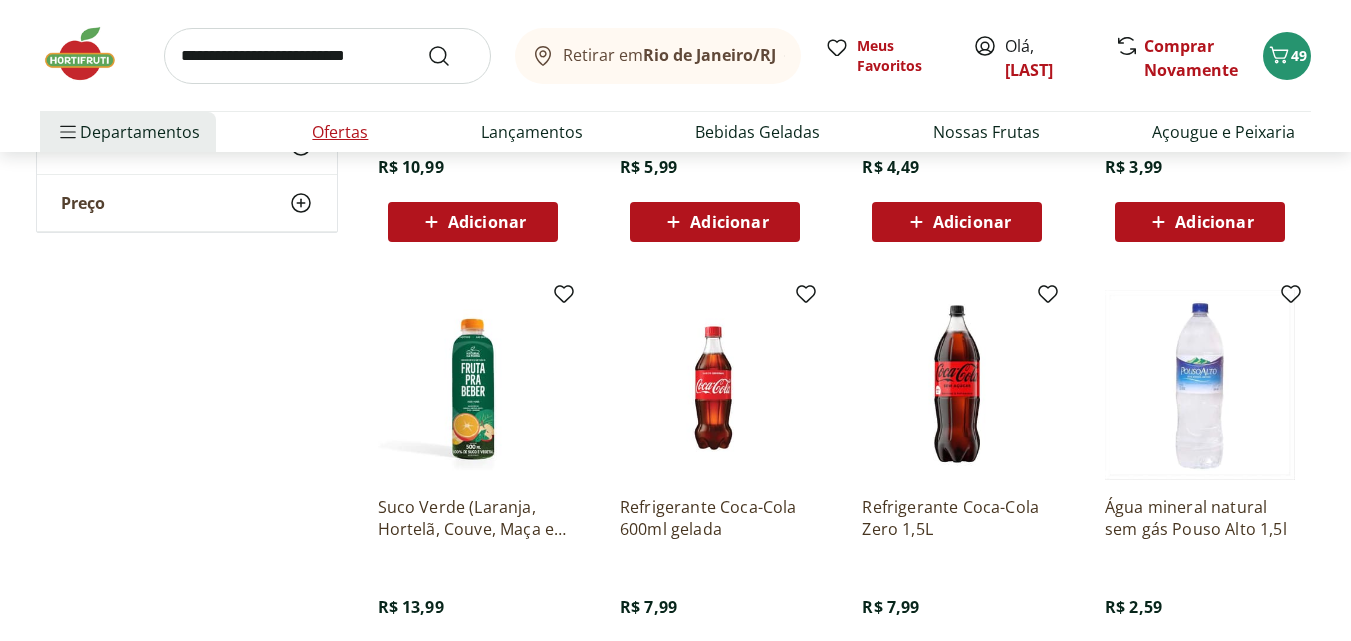 click on "Ofertas" at bounding box center [340, 132] 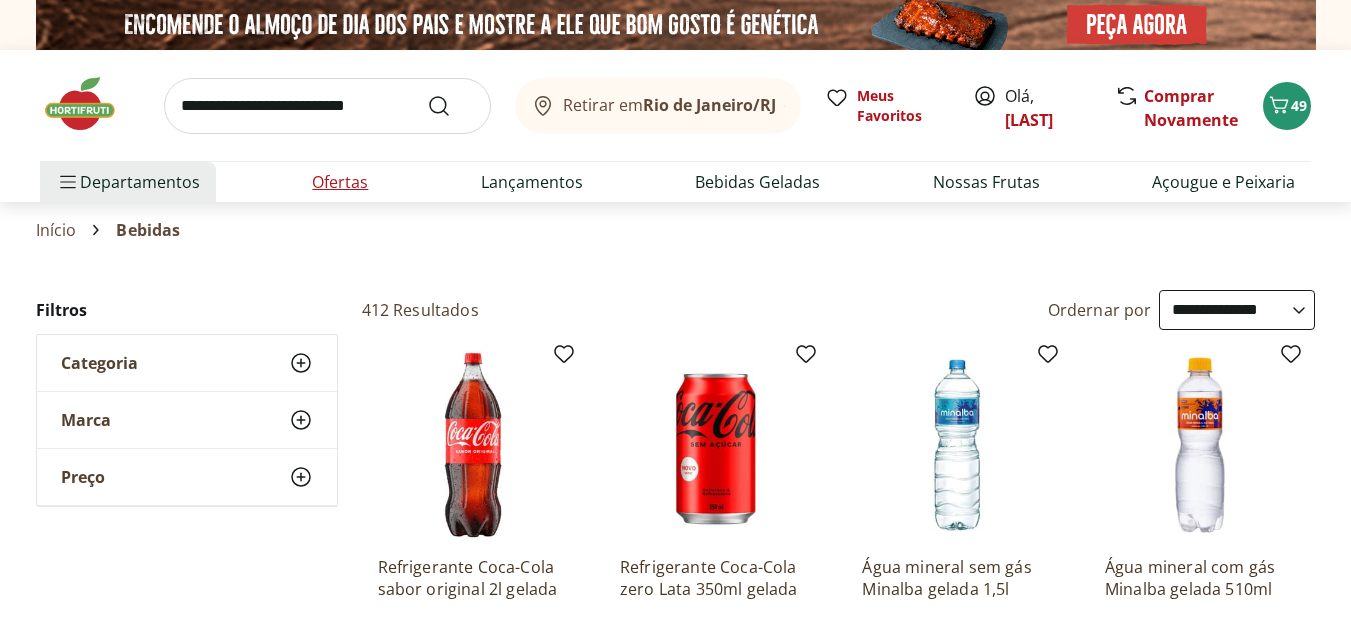 select on "**********" 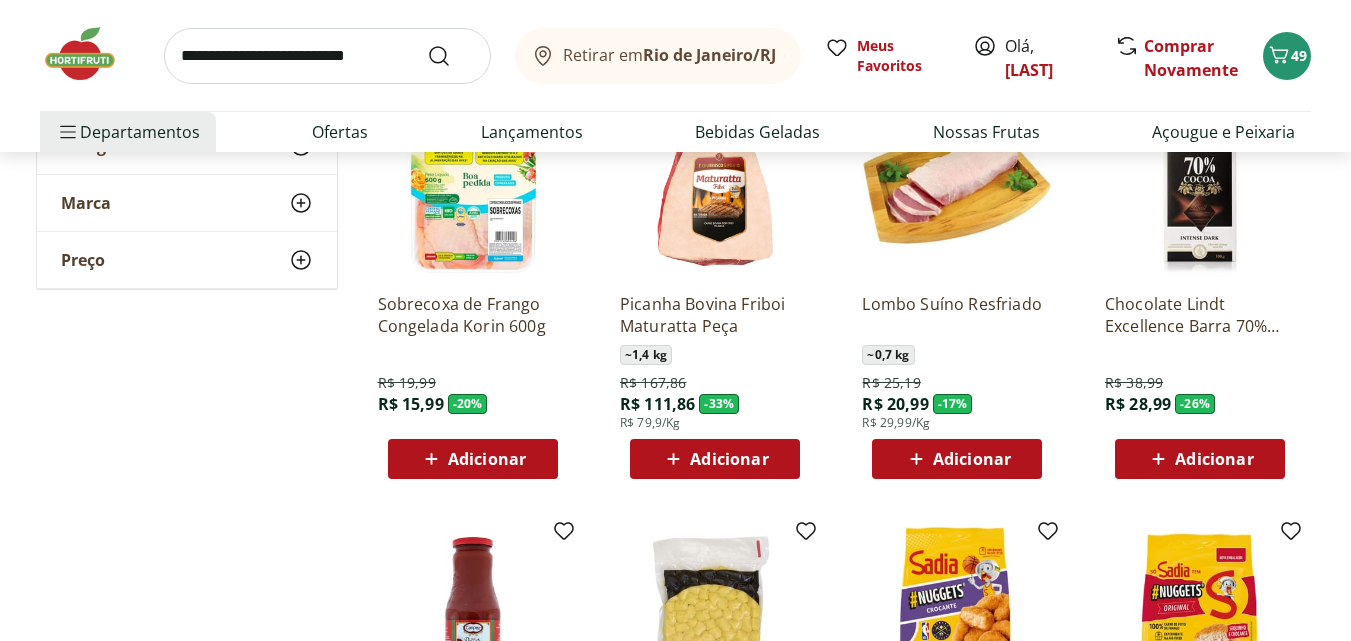 scroll, scrollTop: 700, scrollLeft: 0, axis: vertical 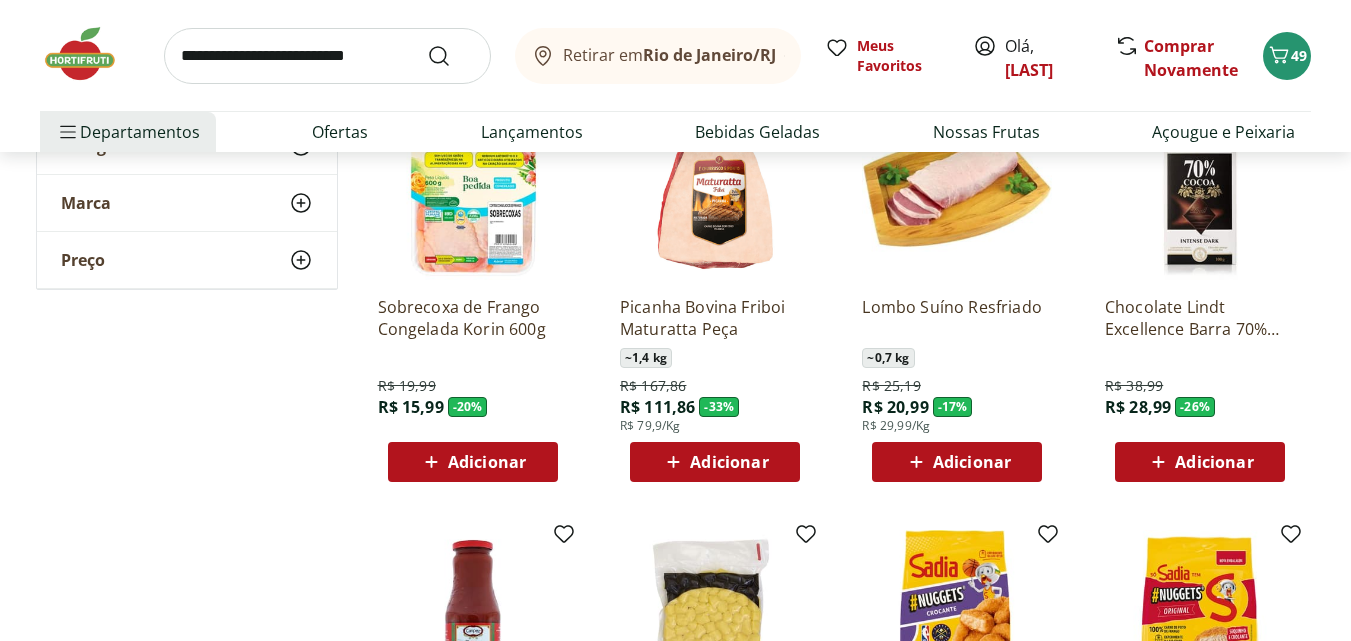 click on "Adicionar" at bounding box center (1214, 462) 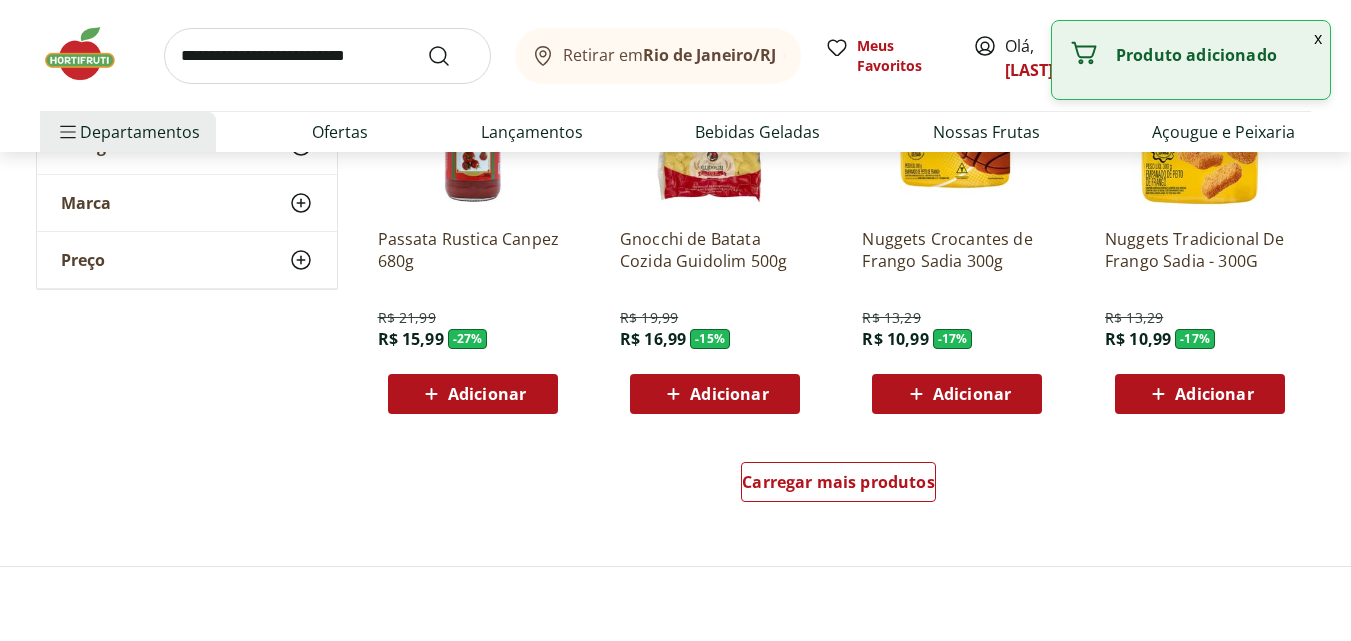 scroll, scrollTop: 1400, scrollLeft: 0, axis: vertical 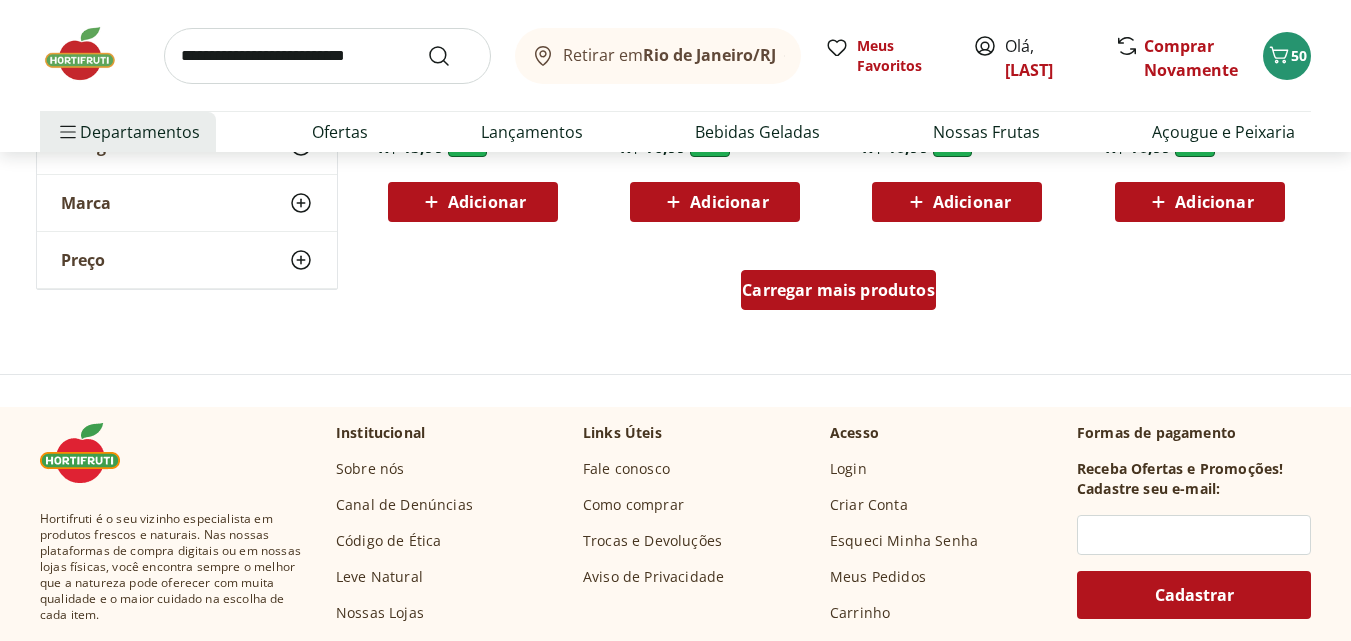 click on "Carregar mais produtos" at bounding box center (838, 290) 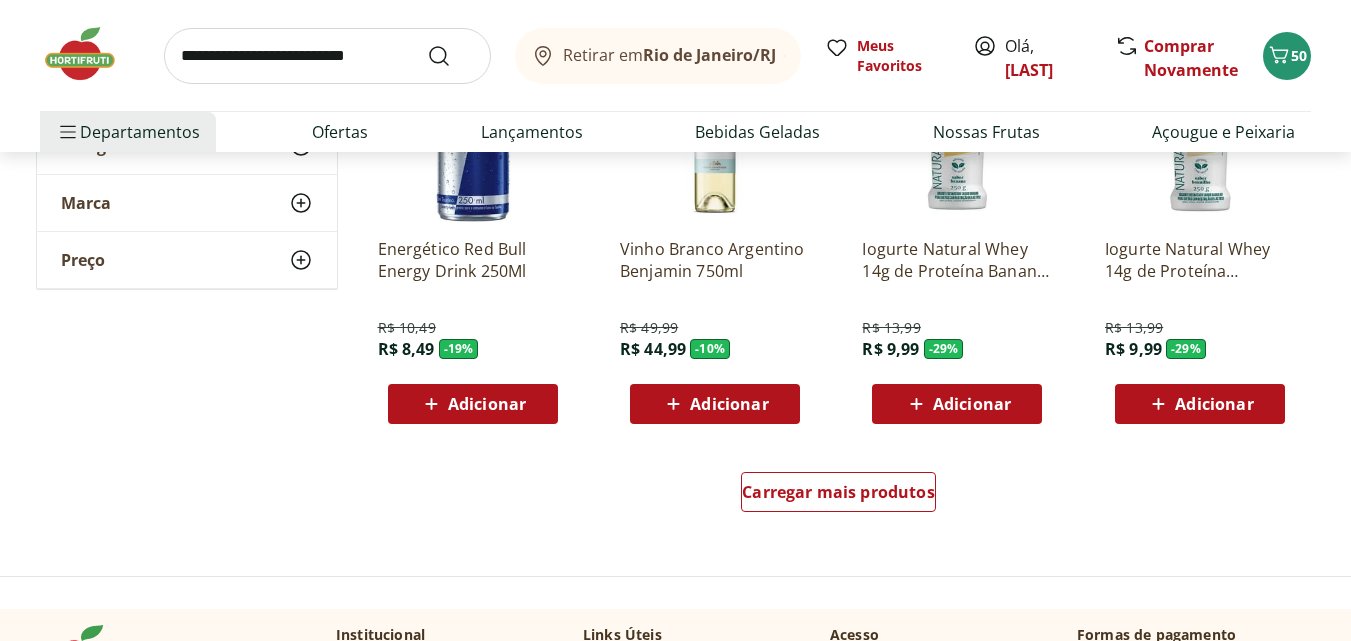 scroll, scrollTop: 2600, scrollLeft: 0, axis: vertical 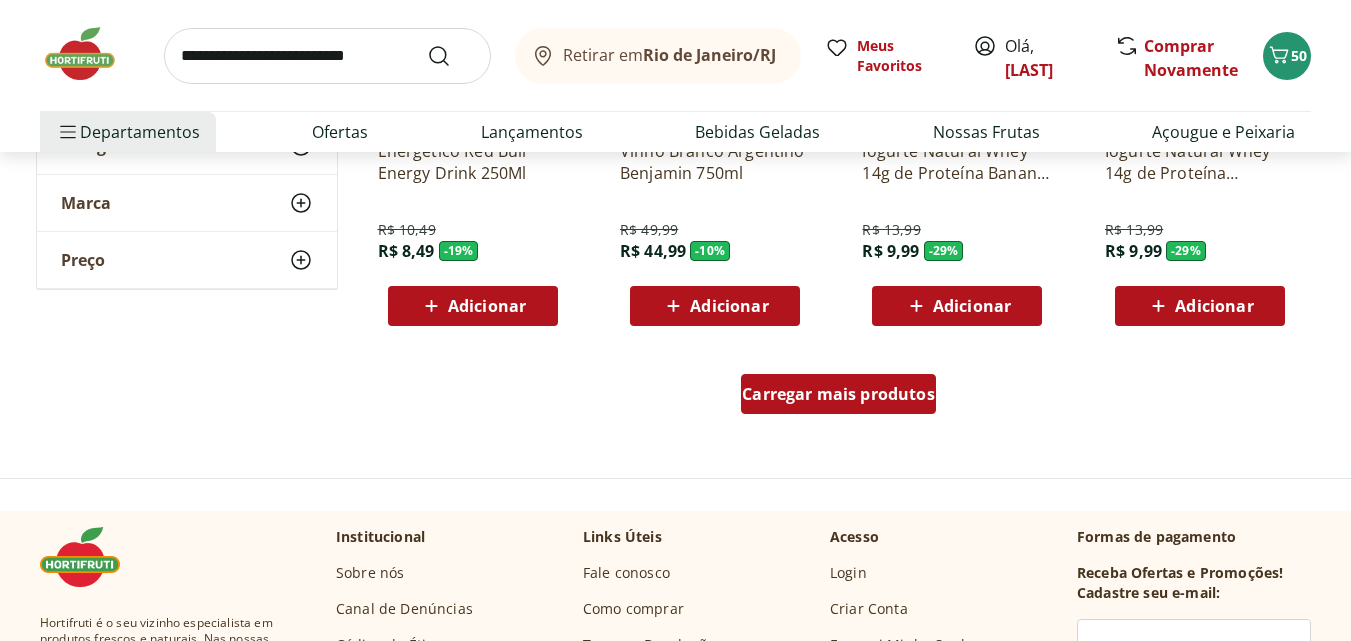 click on "Carregar mais produtos" at bounding box center (838, 394) 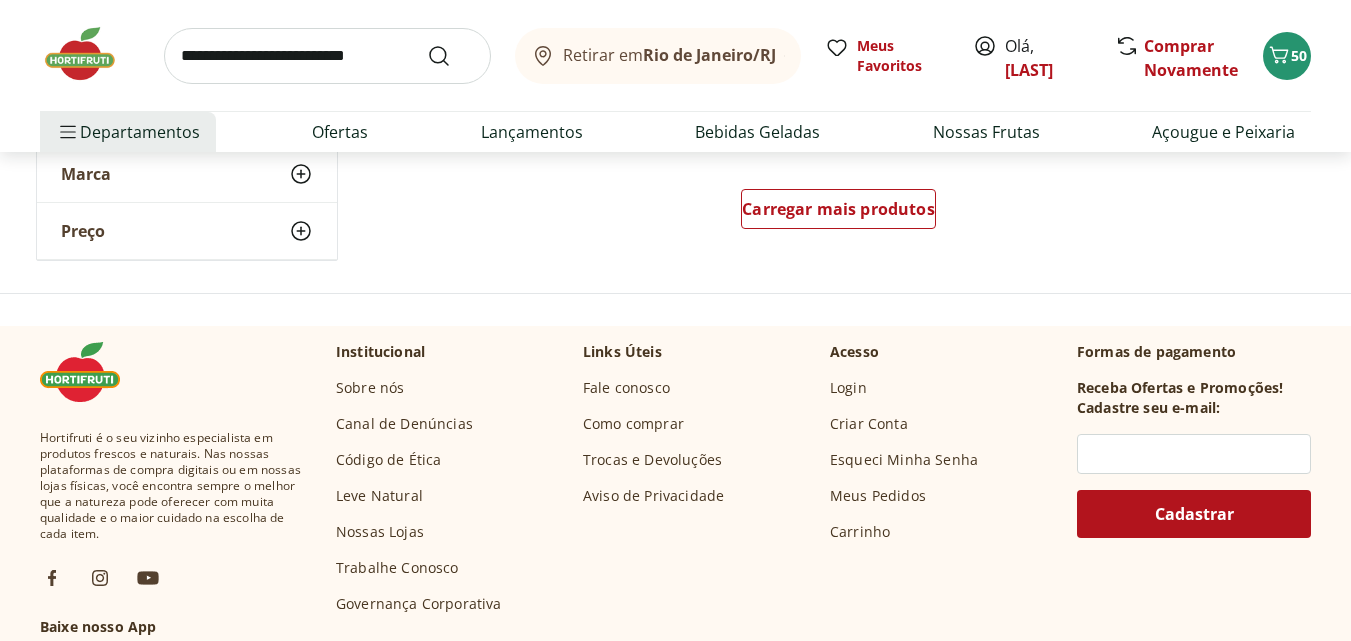 scroll, scrollTop: 4100, scrollLeft: 0, axis: vertical 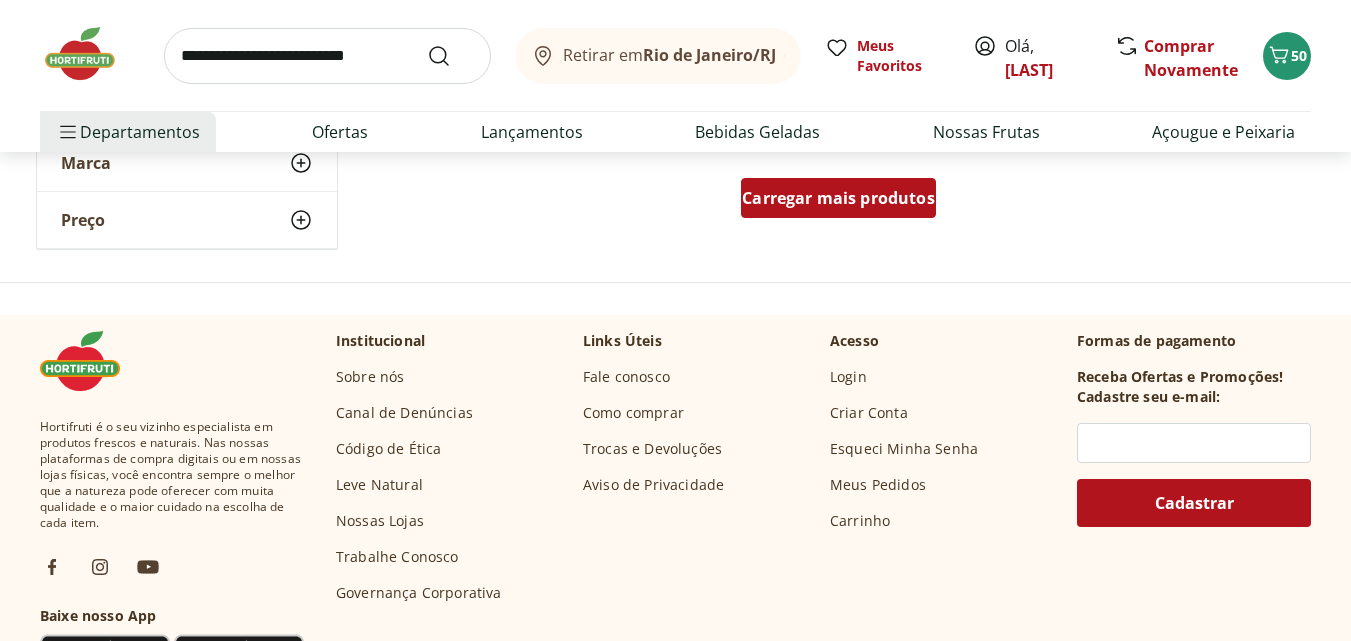 click on "Carregar mais produtos" at bounding box center (838, 198) 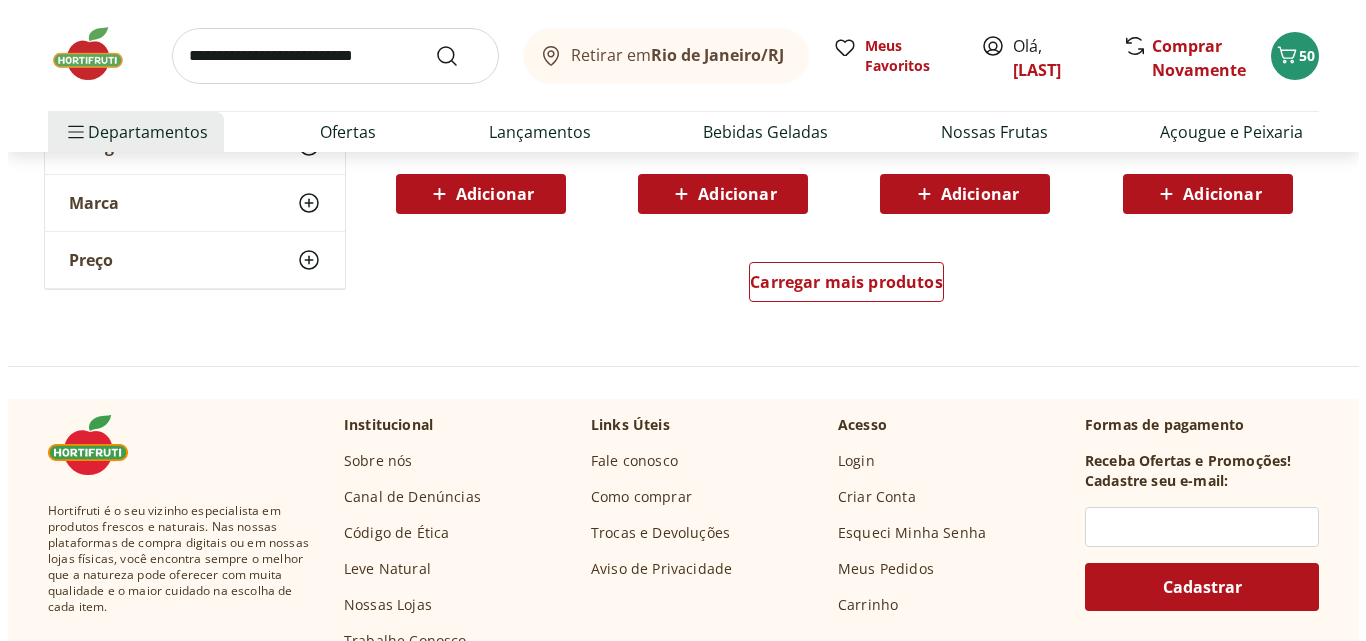 scroll, scrollTop: 5500, scrollLeft: 0, axis: vertical 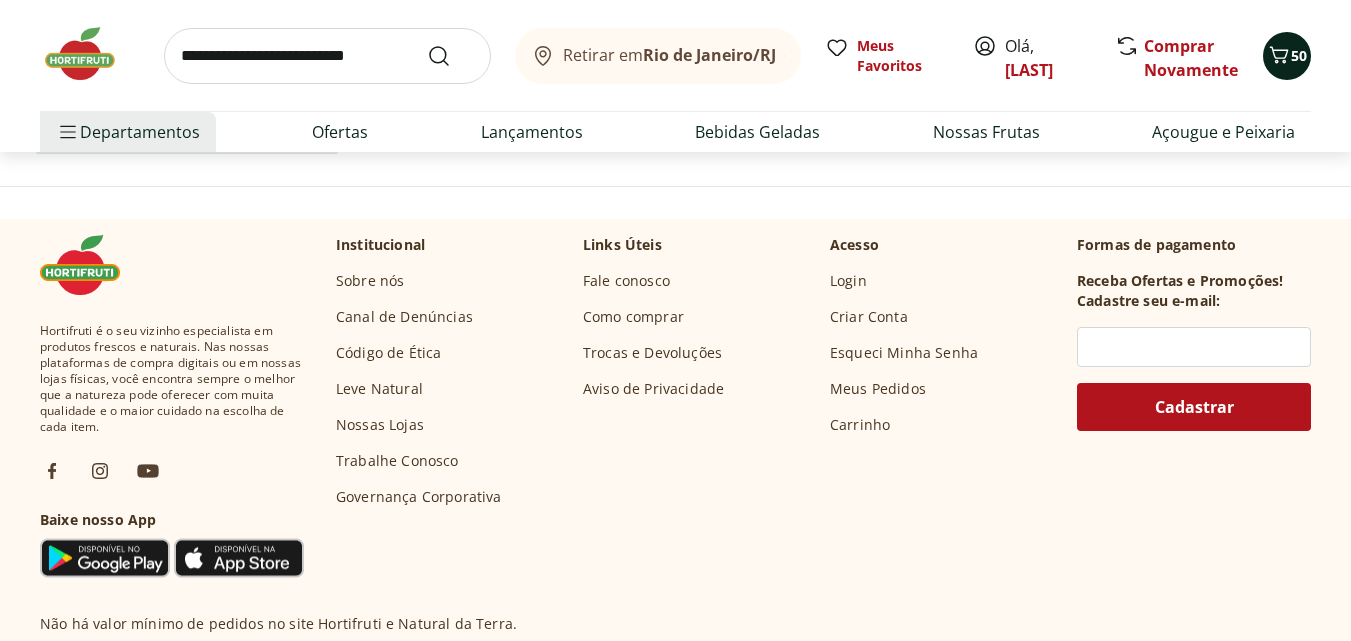 click 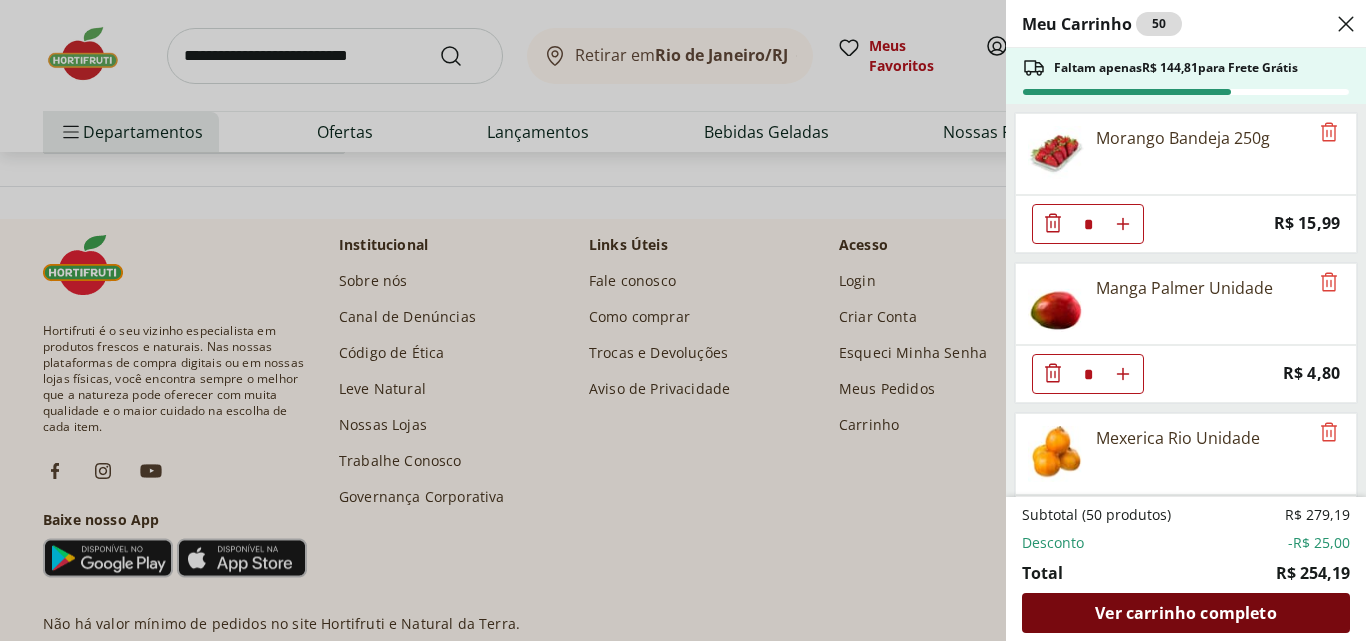 click on "Ver carrinho completo" at bounding box center [1185, 613] 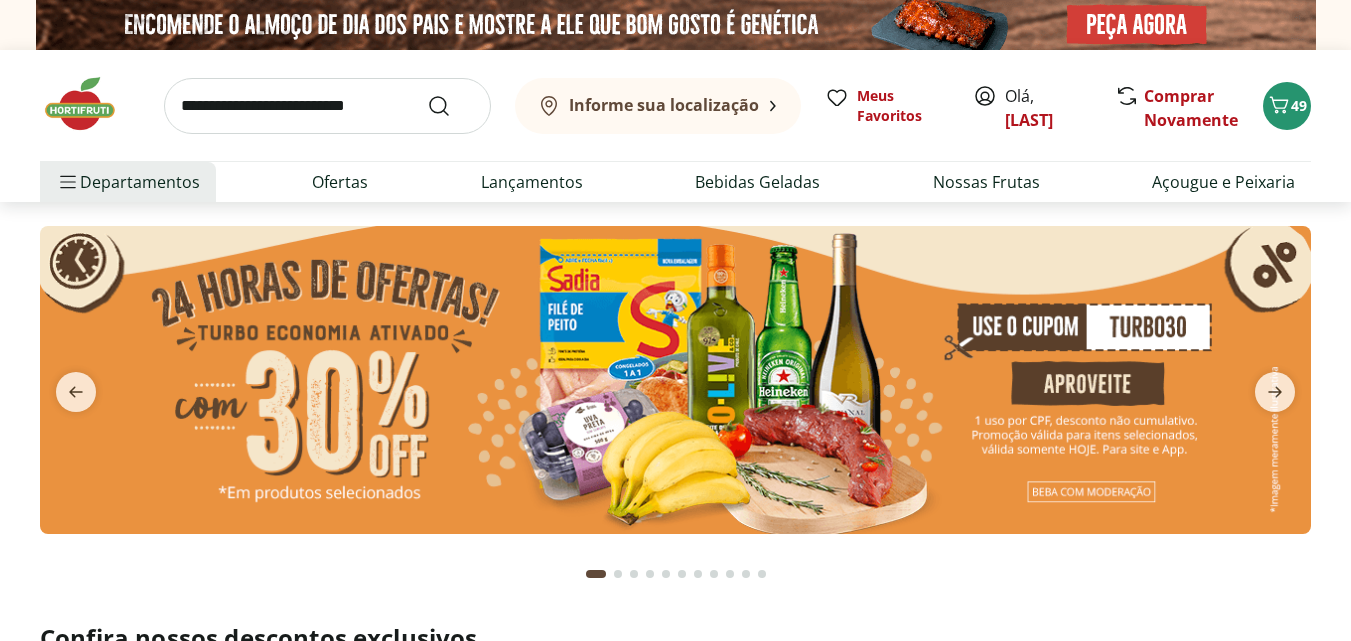 scroll, scrollTop: 0, scrollLeft: 0, axis: both 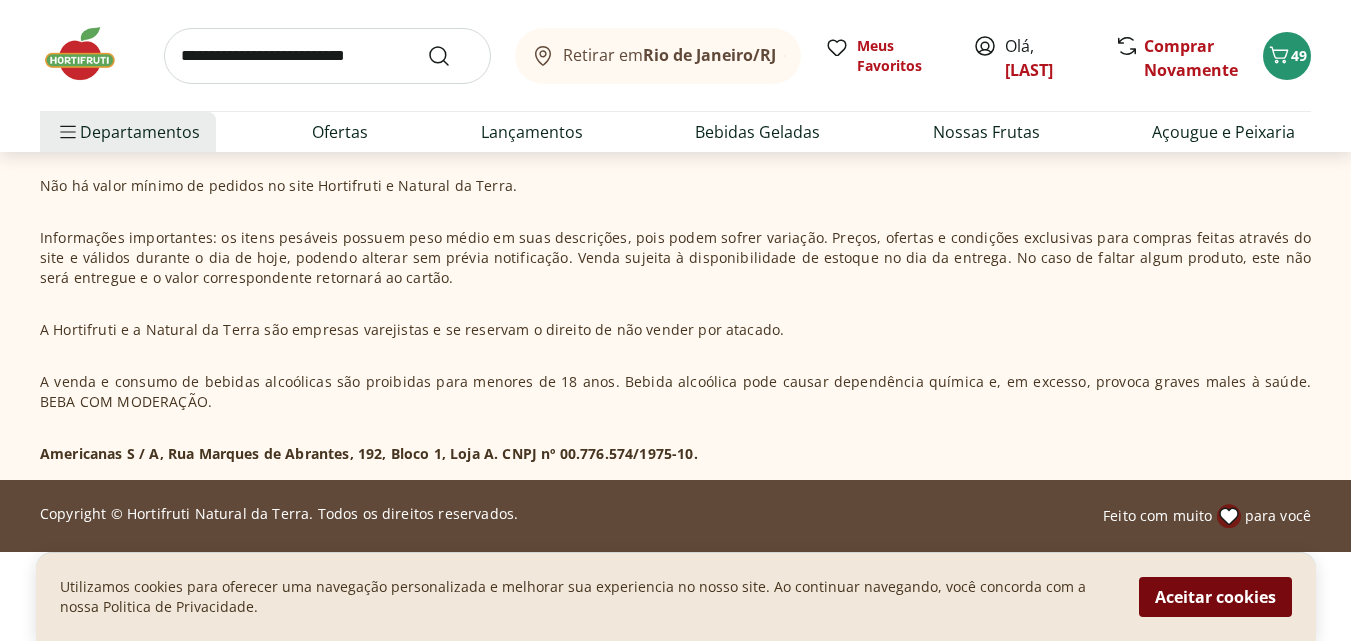 click on "Aceitar cookies" at bounding box center [1215, 597] 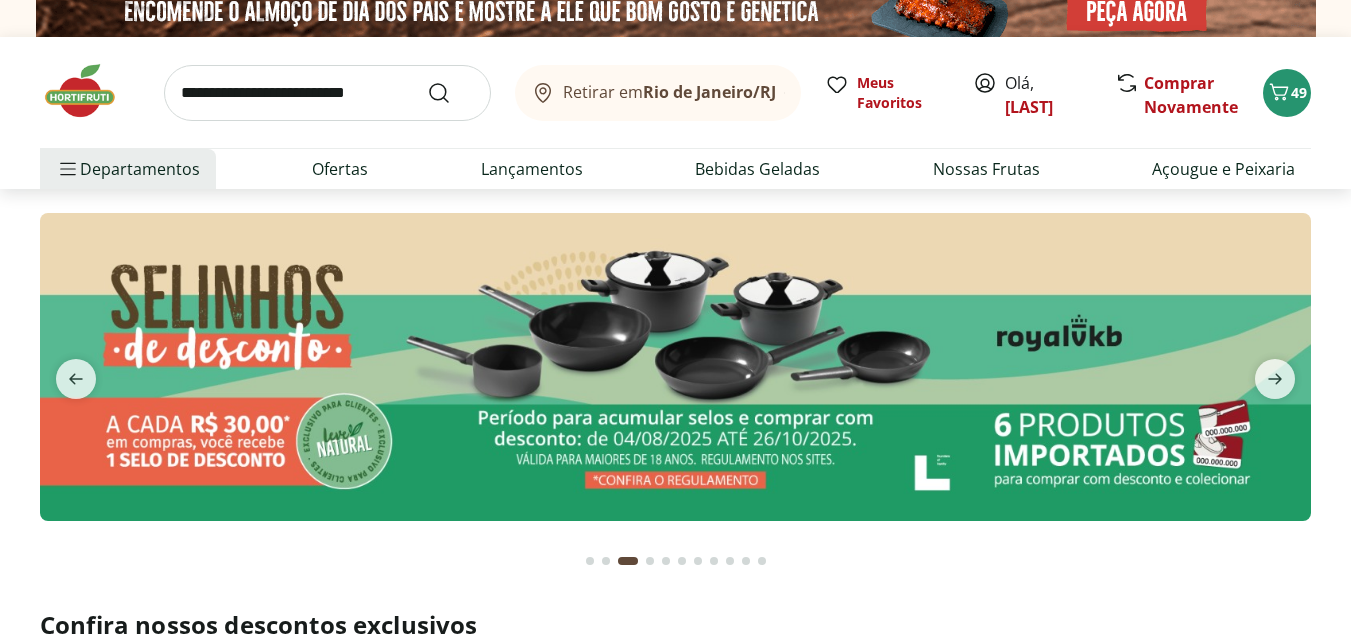 scroll, scrollTop: 0, scrollLeft: 0, axis: both 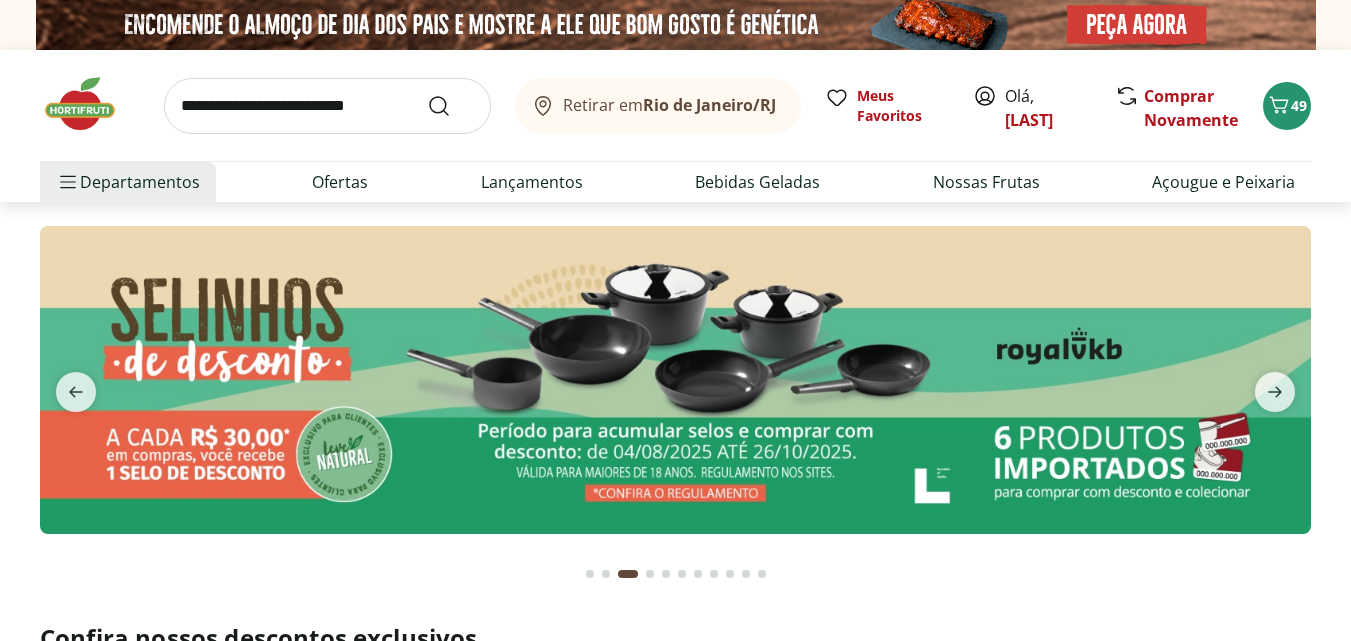 click at bounding box center (675, 379) 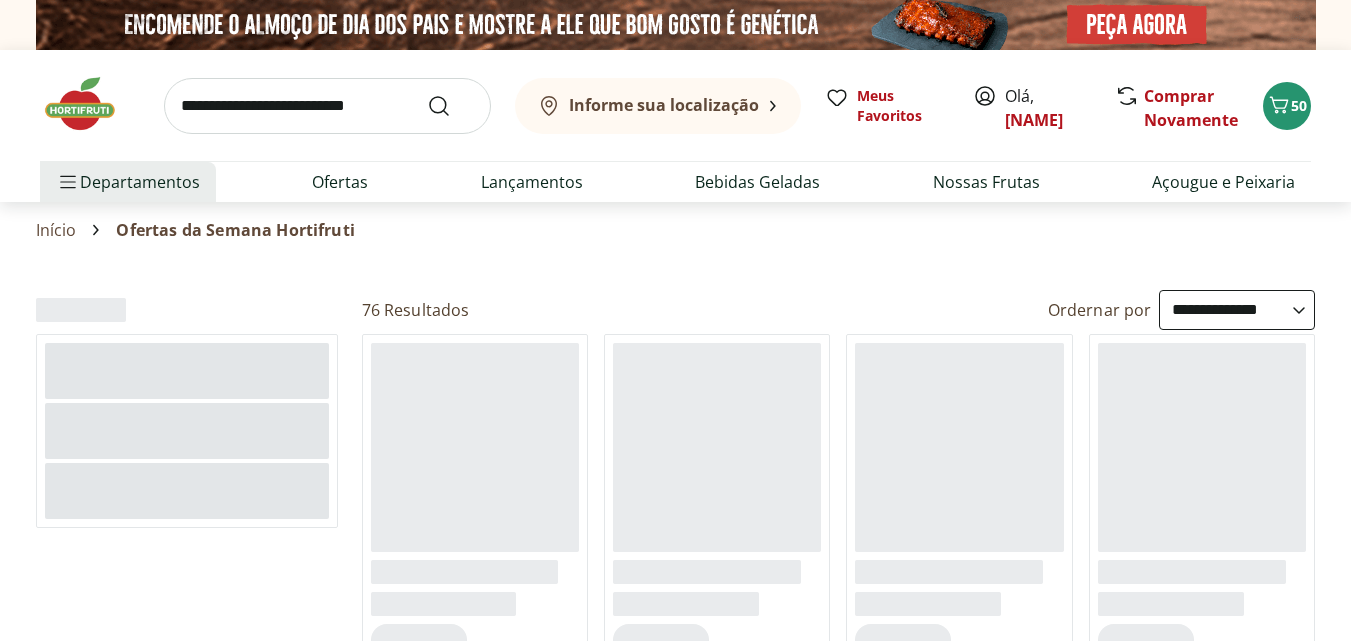 select on "**********" 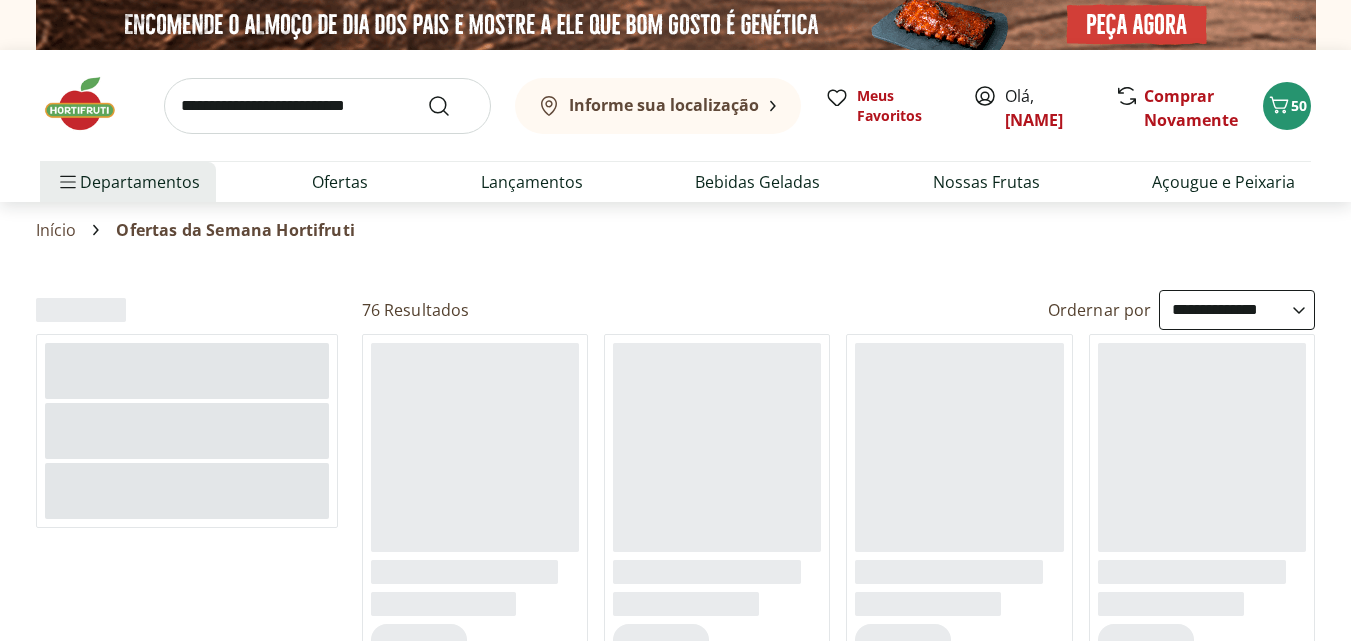 scroll, scrollTop: 0, scrollLeft: 0, axis: both 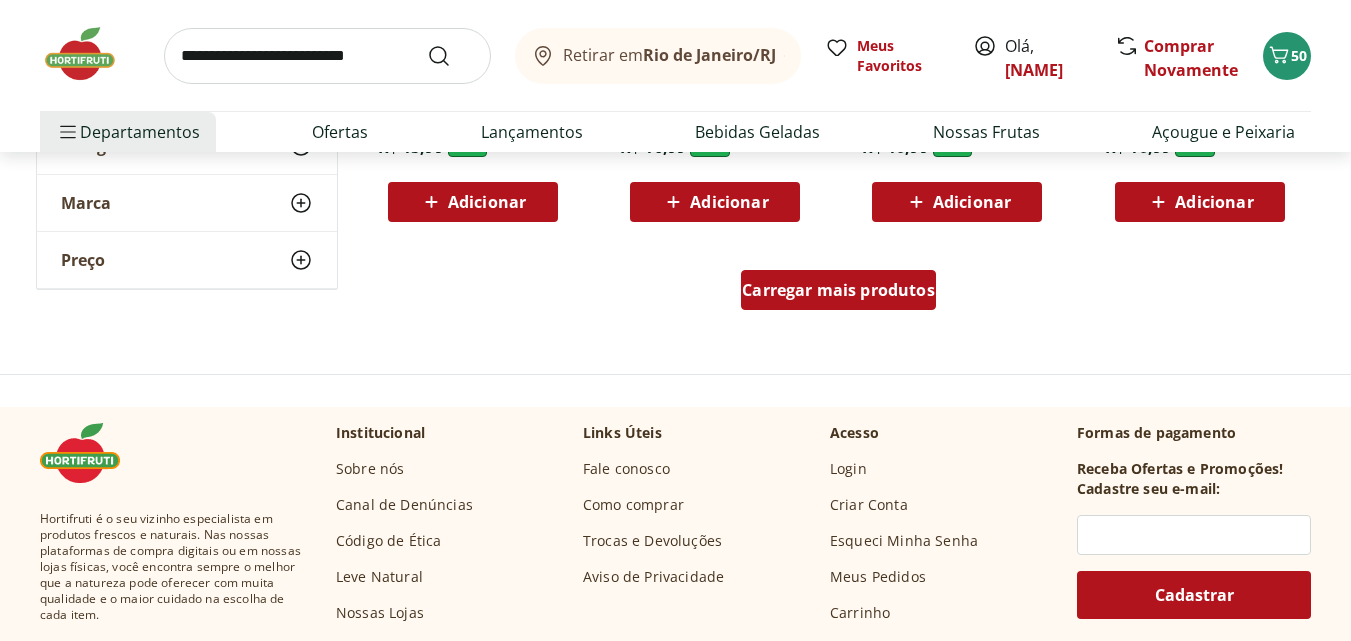 click on "Carregar mais produtos" at bounding box center (838, 290) 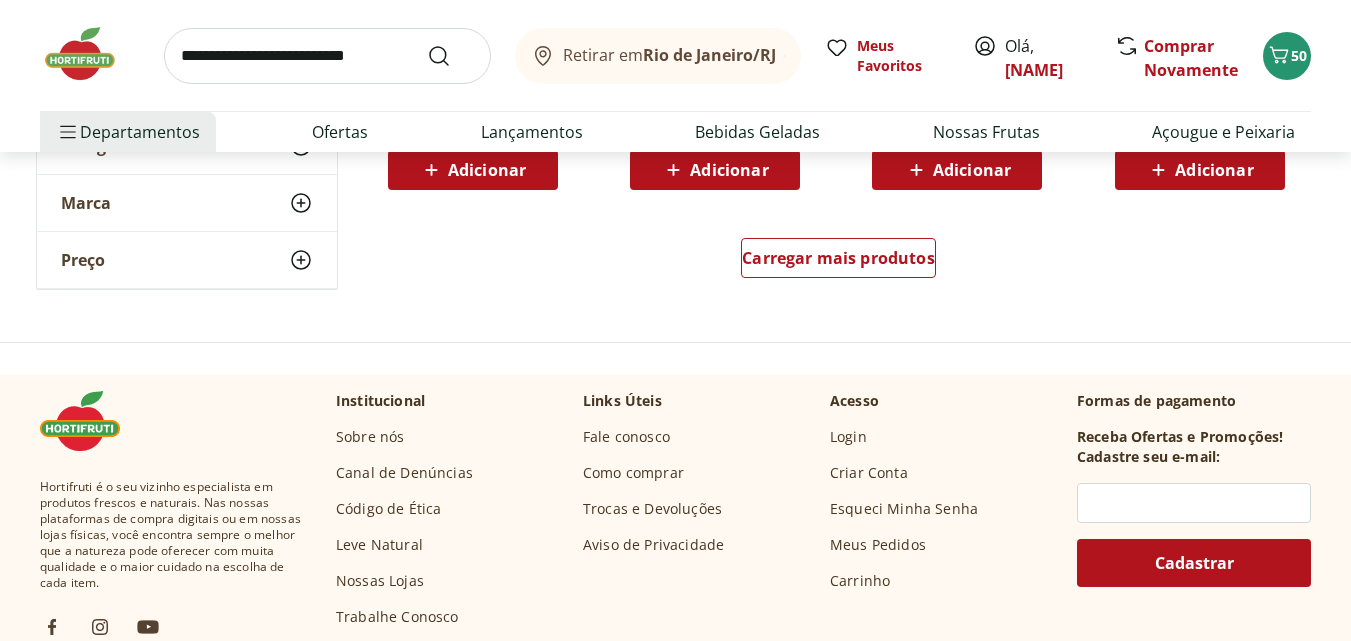 scroll, scrollTop: 2800, scrollLeft: 0, axis: vertical 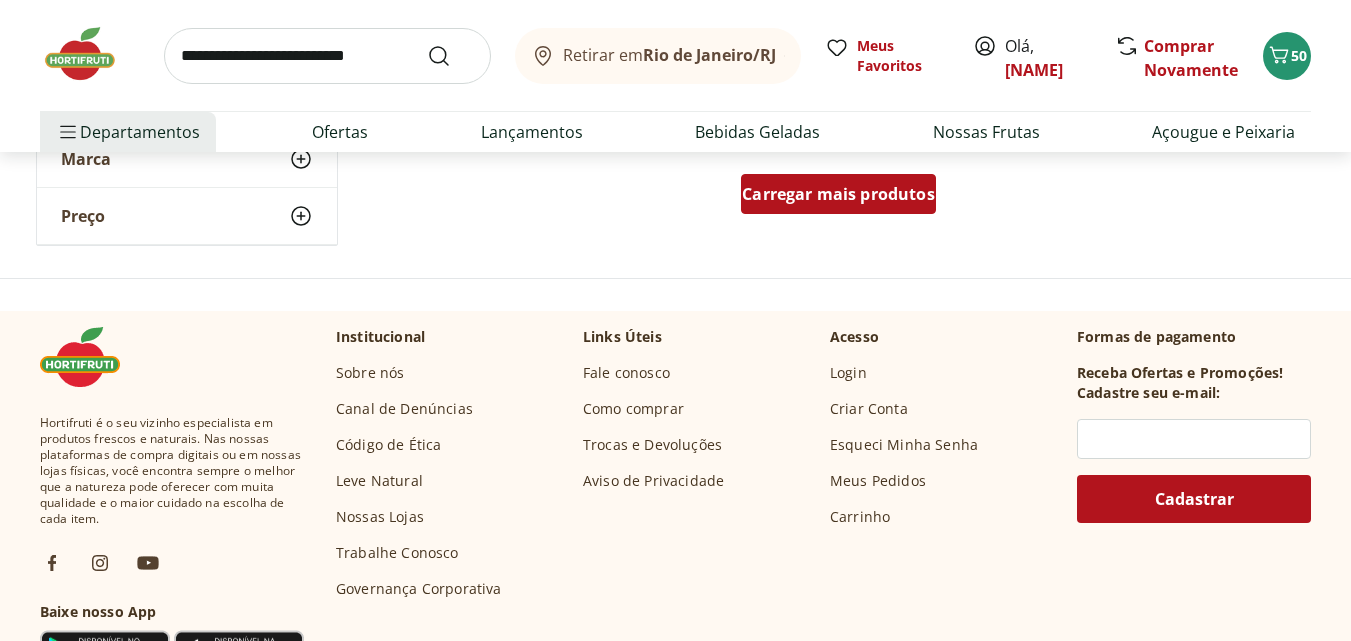 click on "Carregar mais produtos" at bounding box center (838, 194) 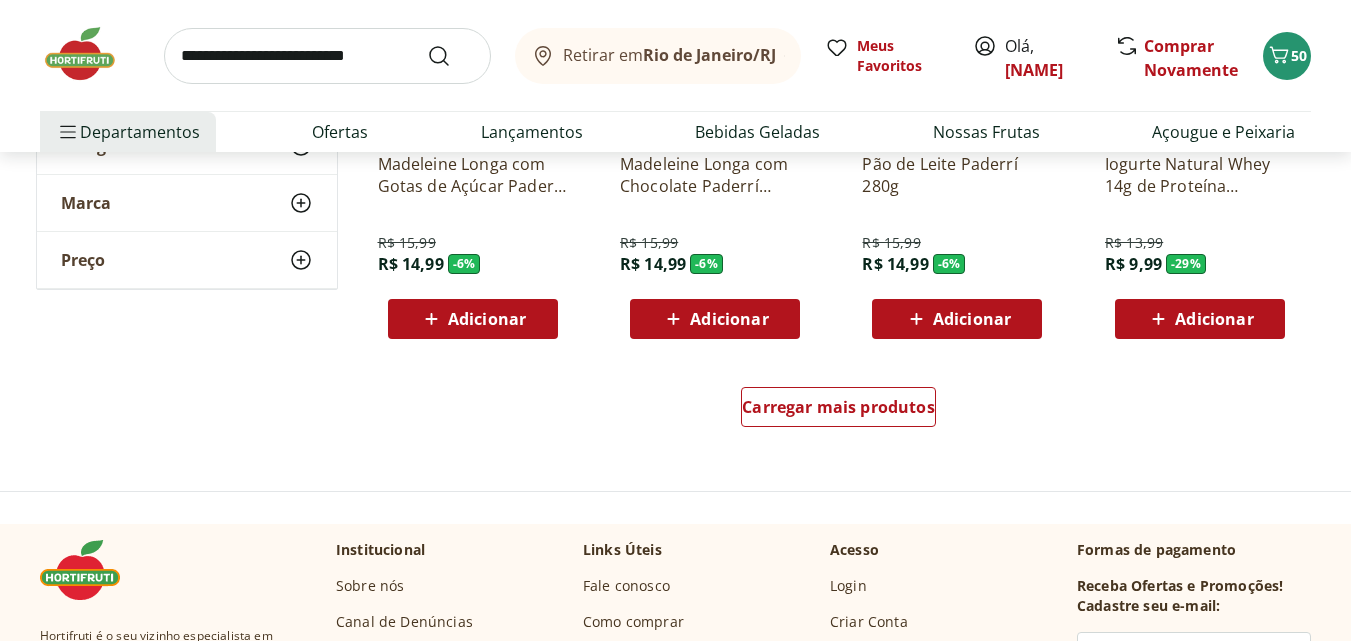 scroll, scrollTop: 3900, scrollLeft: 0, axis: vertical 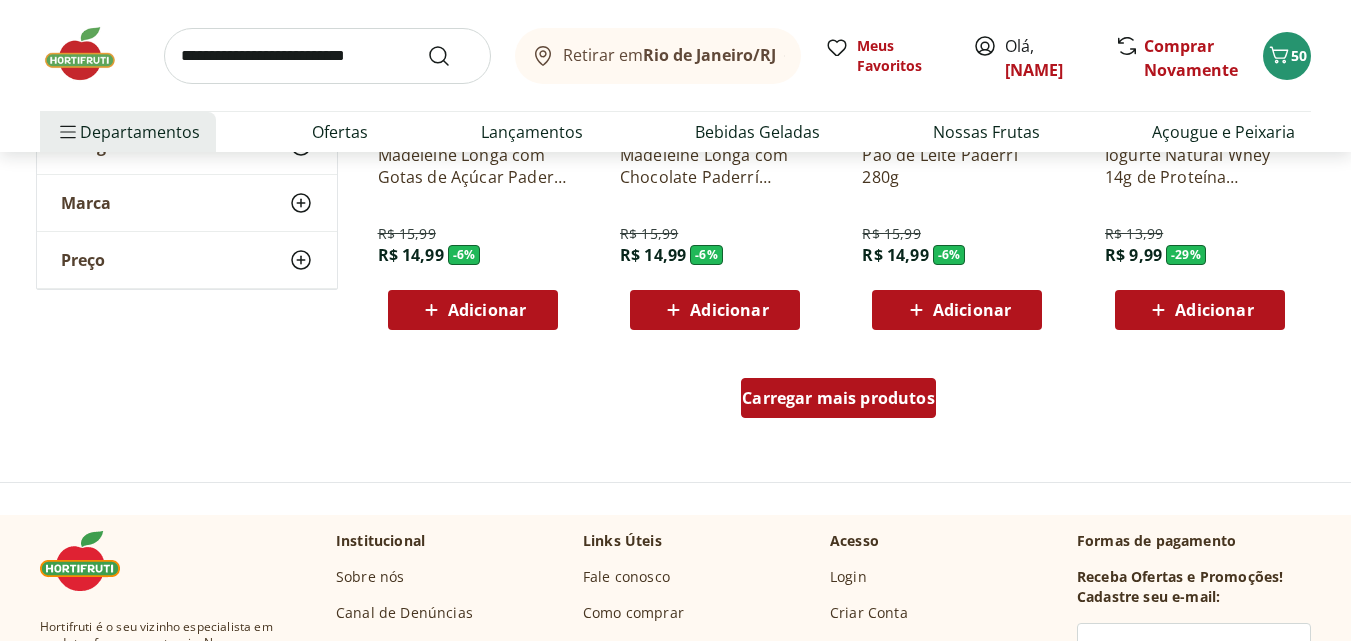click on "Carregar mais produtos" at bounding box center (838, 398) 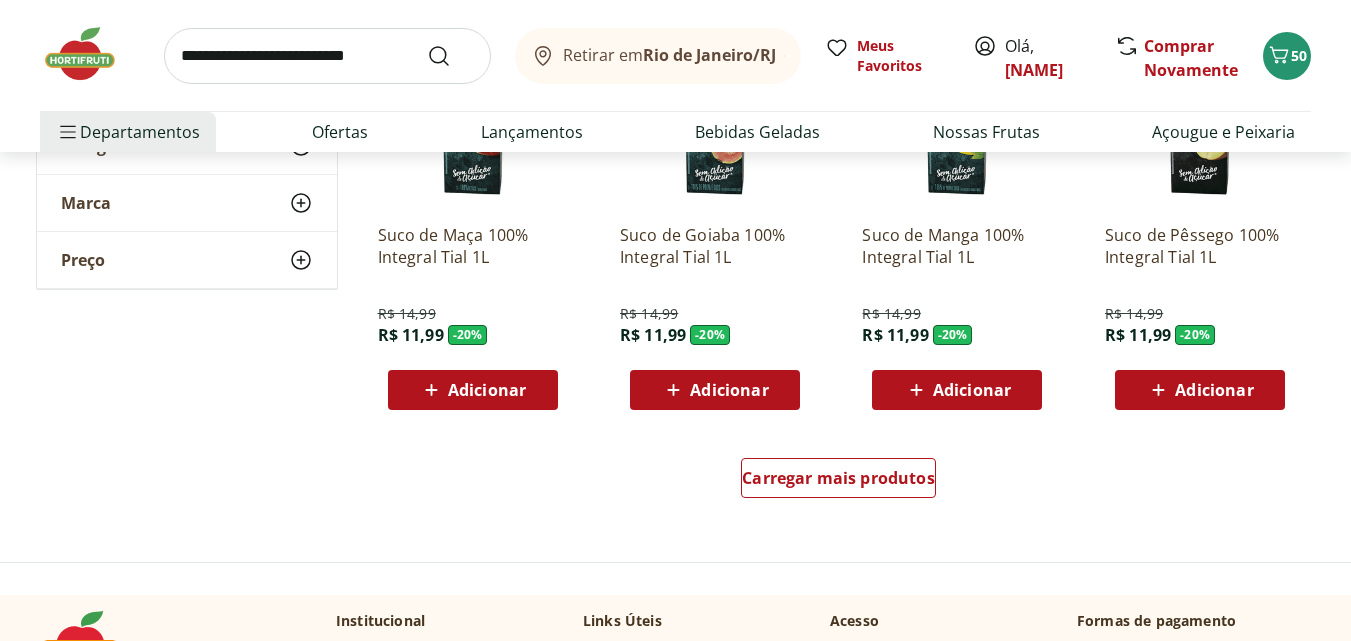 scroll, scrollTop: 5300, scrollLeft: 0, axis: vertical 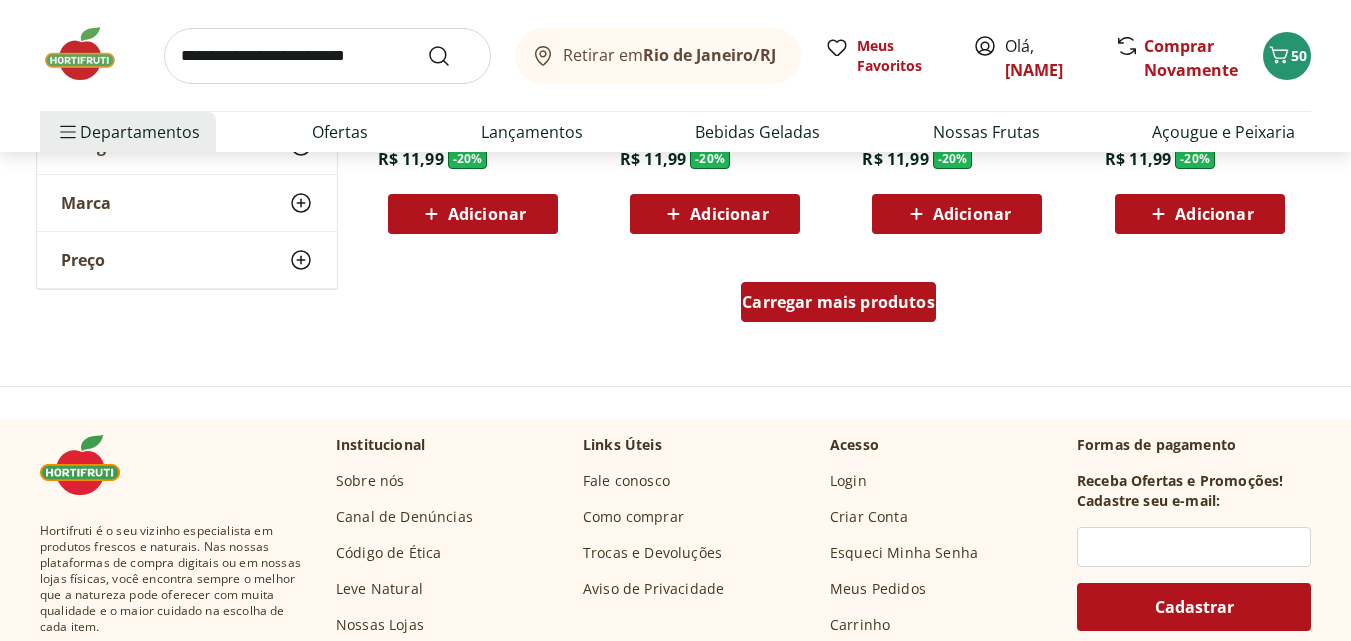 click on "Carregar mais produtos" at bounding box center (838, 302) 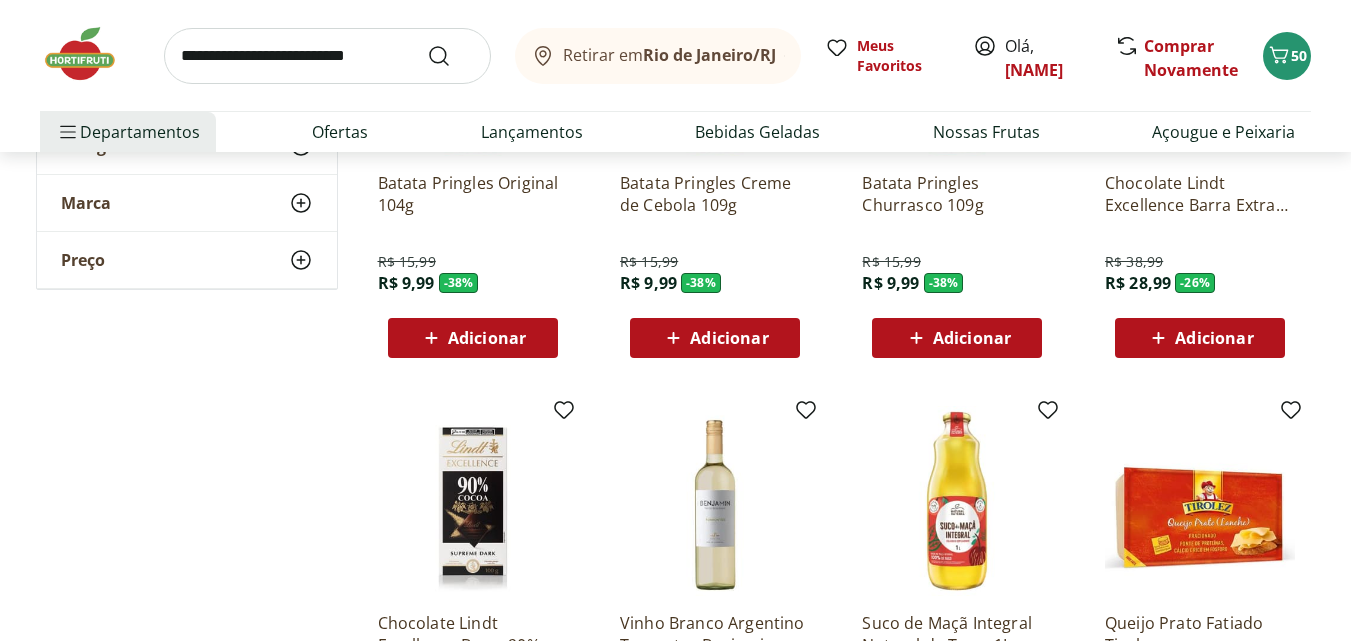 scroll, scrollTop: 5500, scrollLeft: 0, axis: vertical 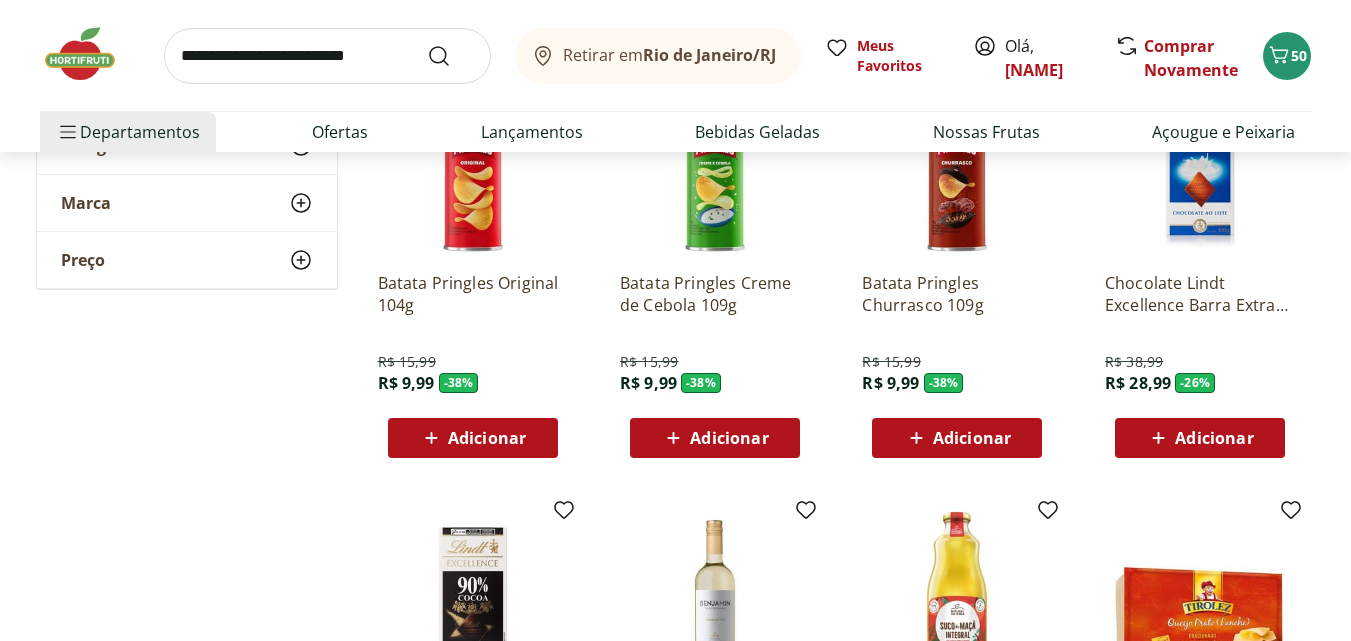 click on "Adicionar" at bounding box center [487, 438] 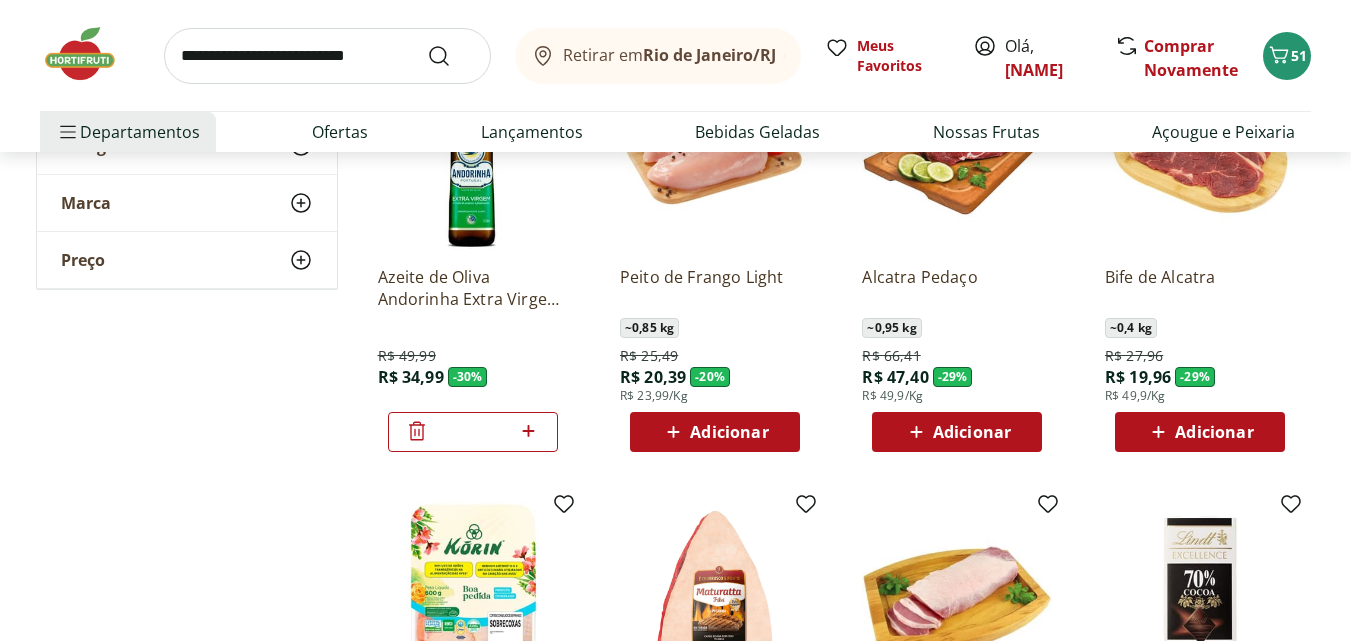 scroll, scrollTop: 0, scrollLeft: 0, axis: both 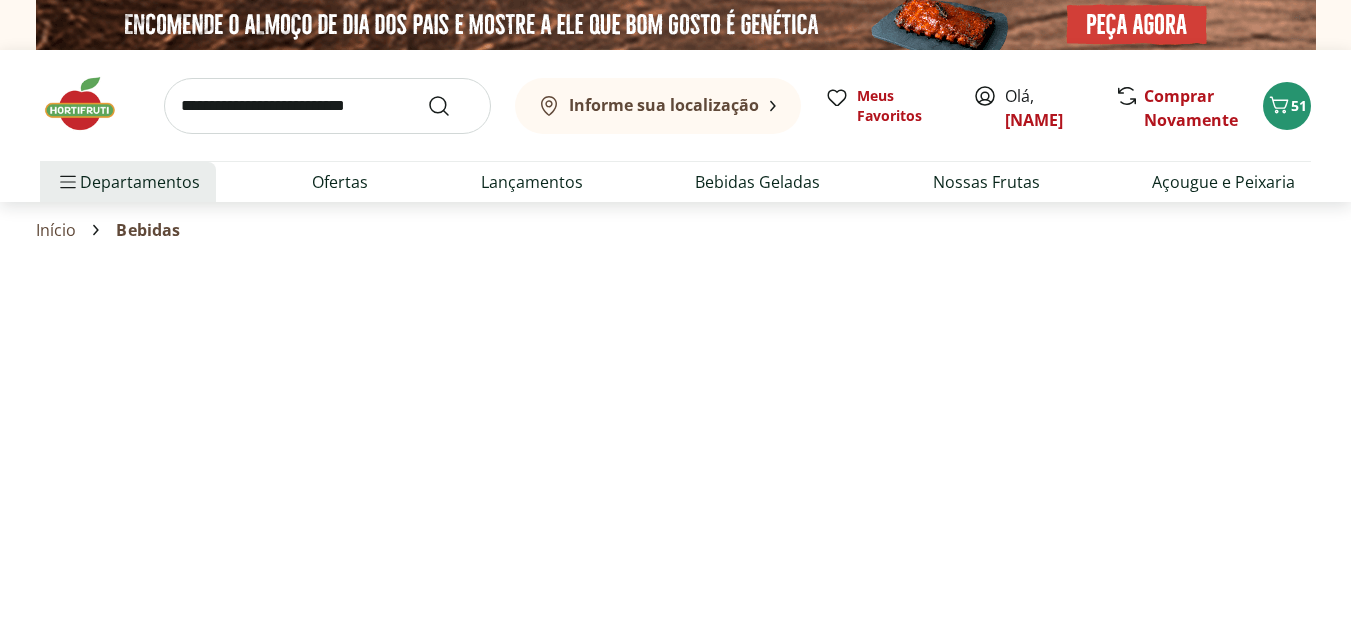 select on "**********" 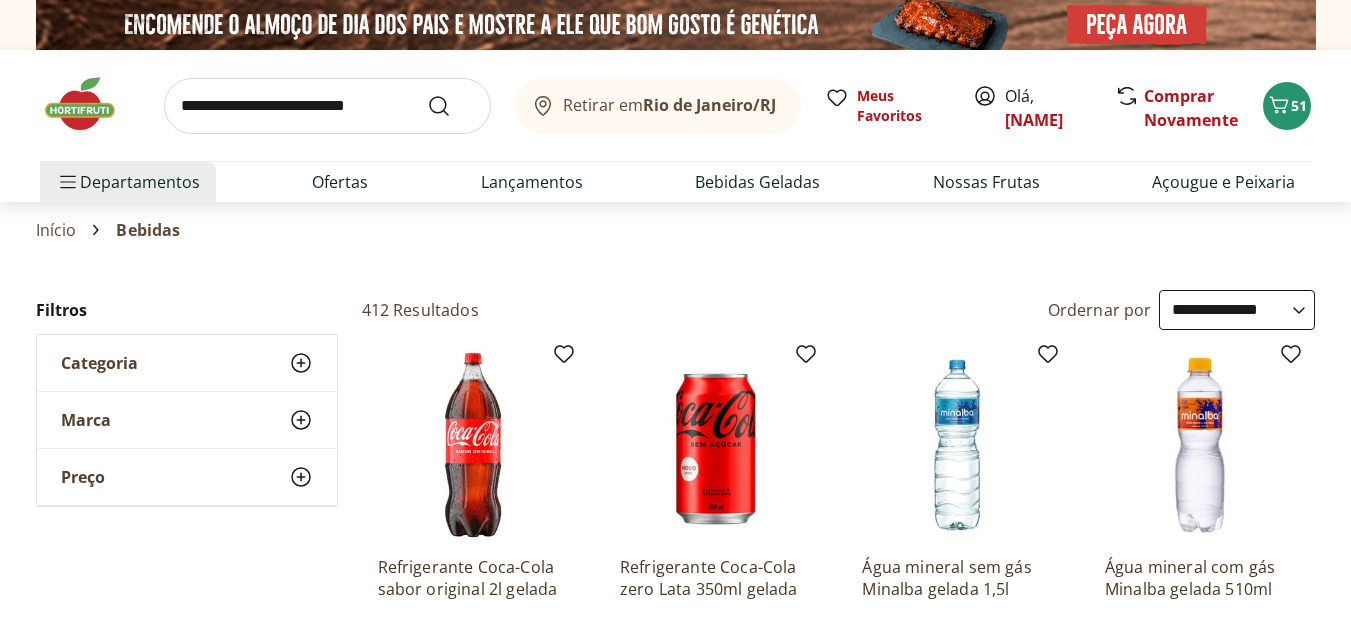 click on "Início" at bounding box center [56, 230] 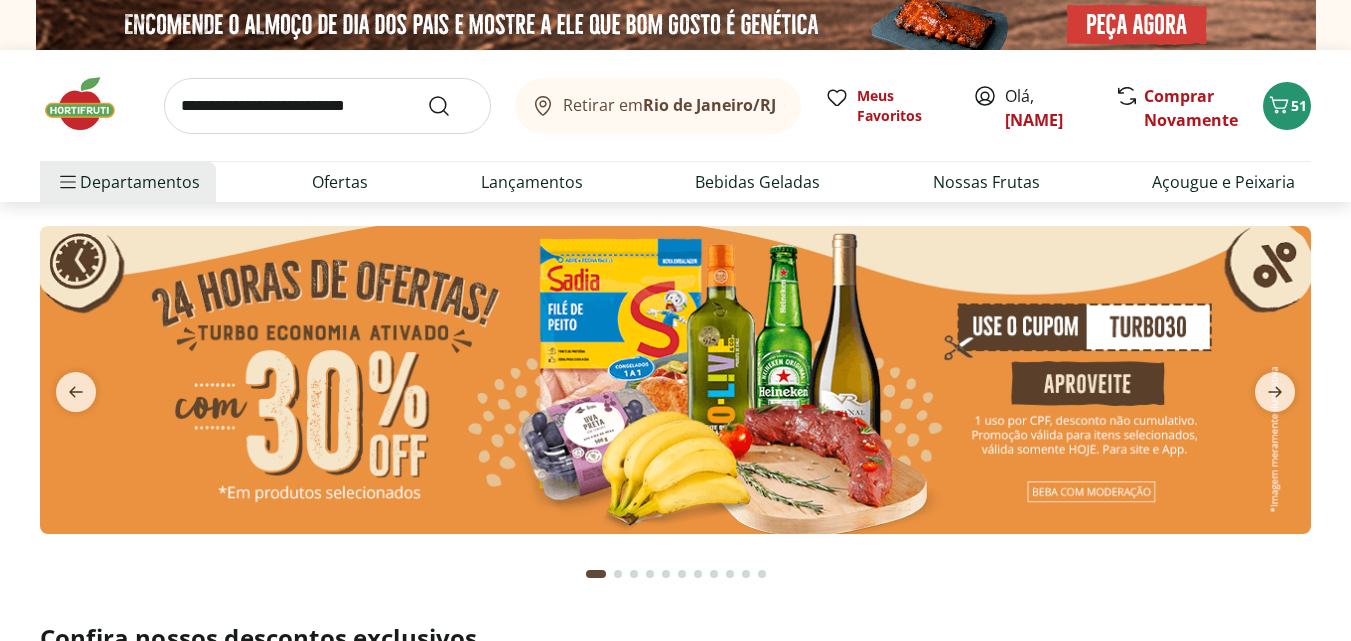 click at bounding box center (675, 380) 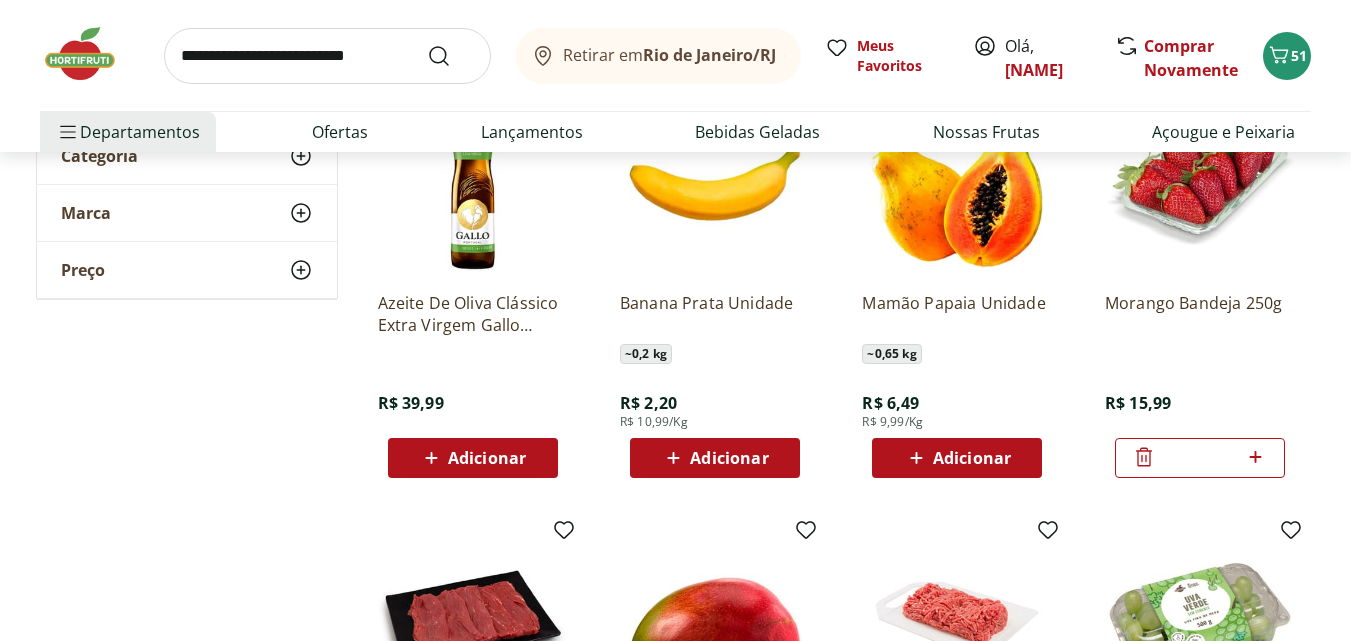 scroll, scrollTop: 300, scrollLeft: 0, axis: vertical 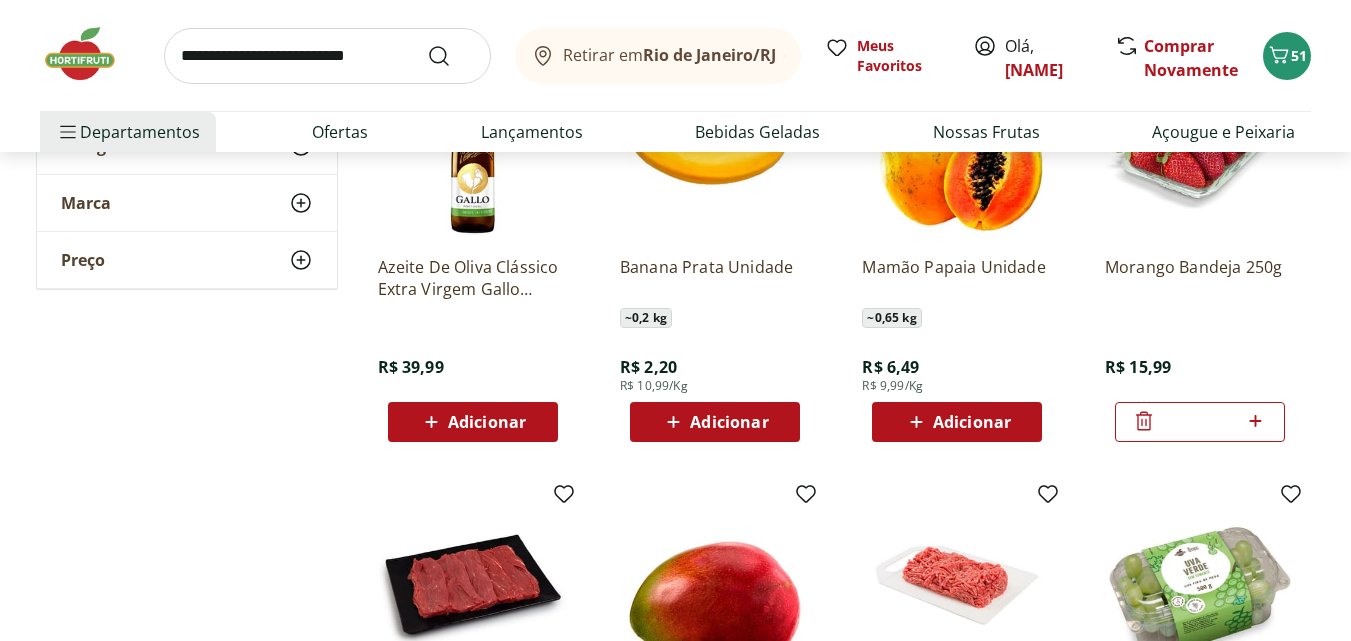 click on "Azeite De Oliva Clássico Extra Virgem Gallo 500Ml" at bounding box center [473, 278] 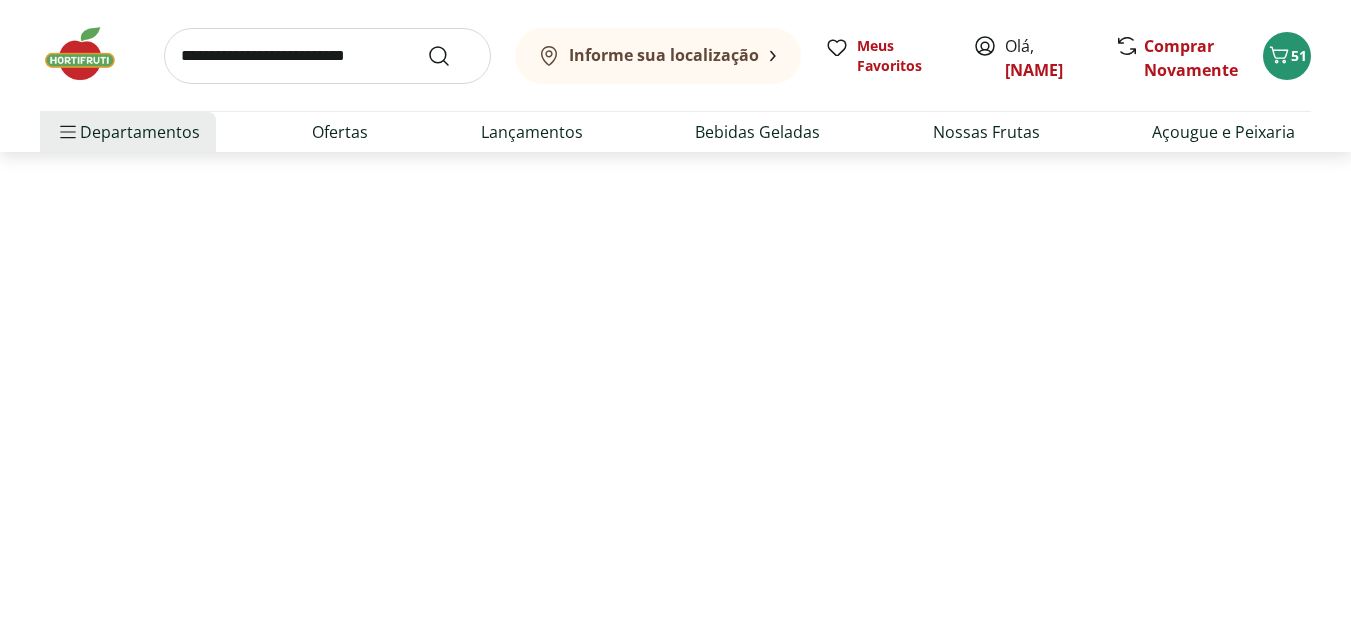scroll, scrollTop: 0, scrollLeft: 0, axis: both 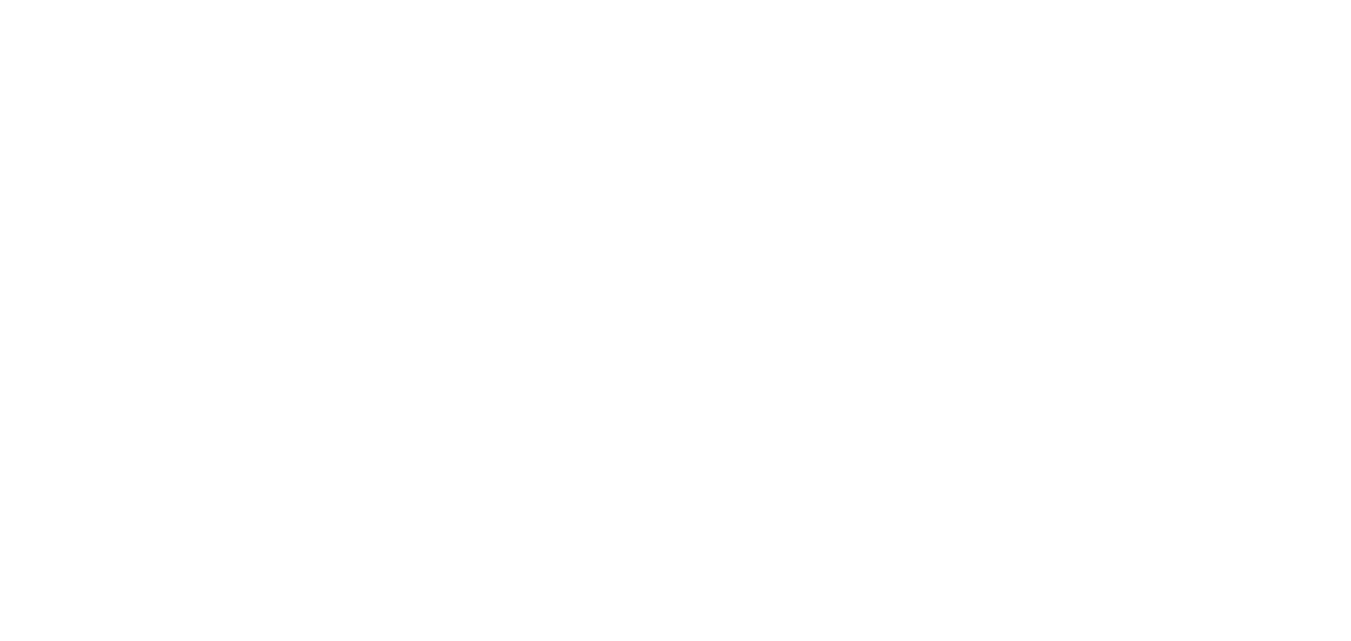select on "**********" 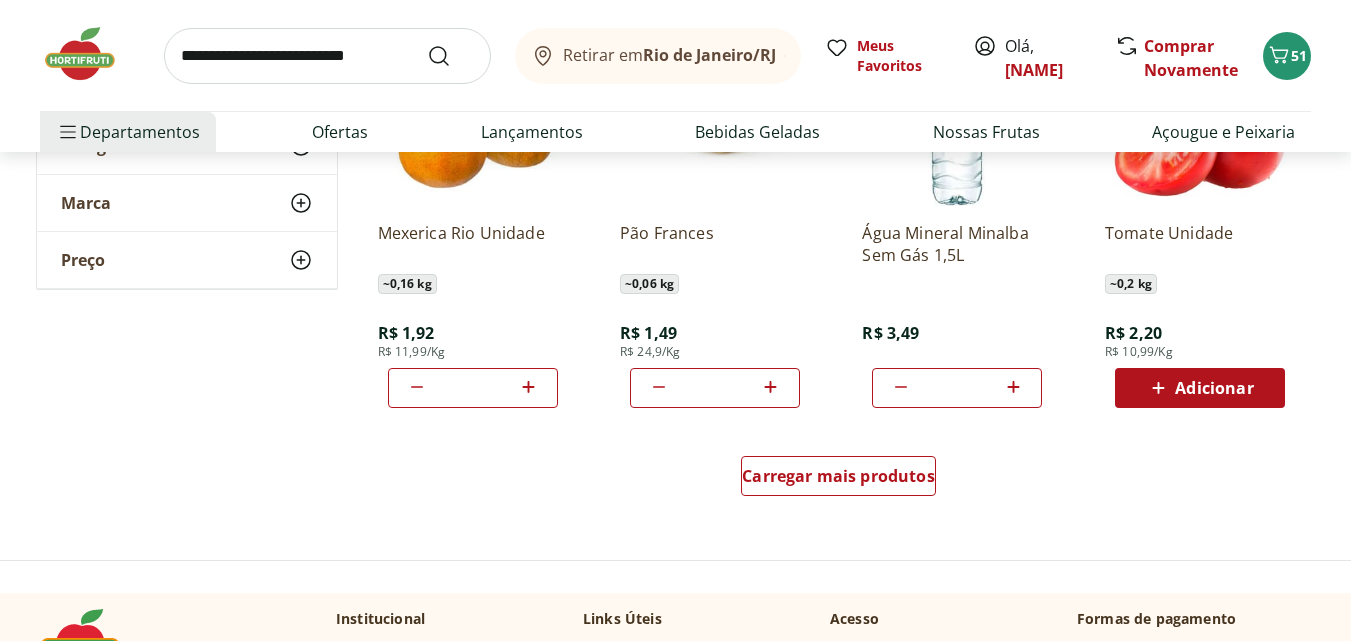 scroll, scrollTop: 1100, scrollLeft: 0, axis: vertical 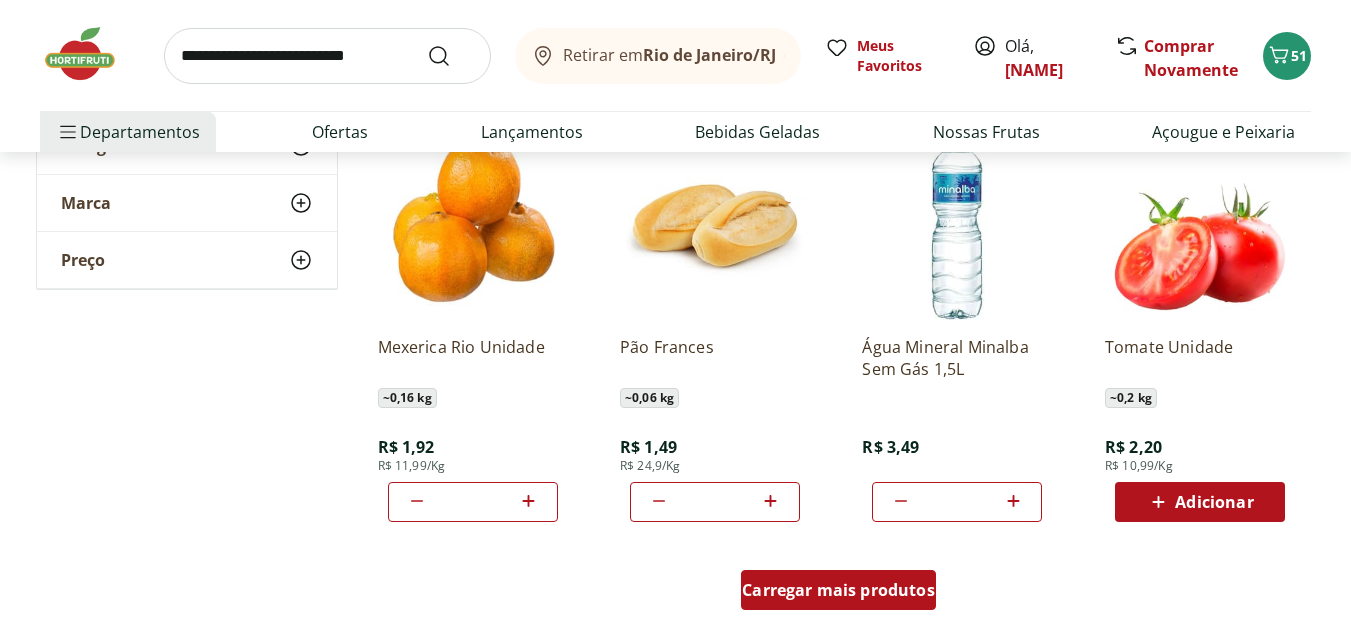click on "Carregar mais produtos" at bounding box center [838, 590] 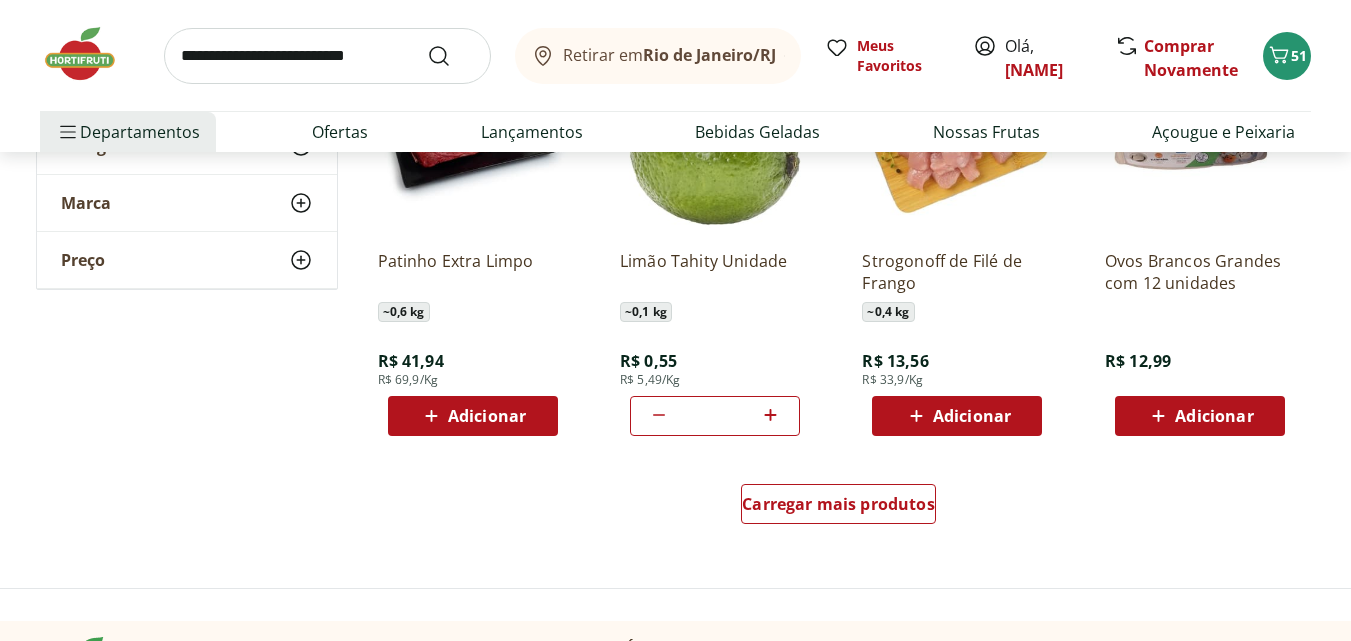 scroll, scrollTop: 2600, scrollLeft: 0, axis: vertical 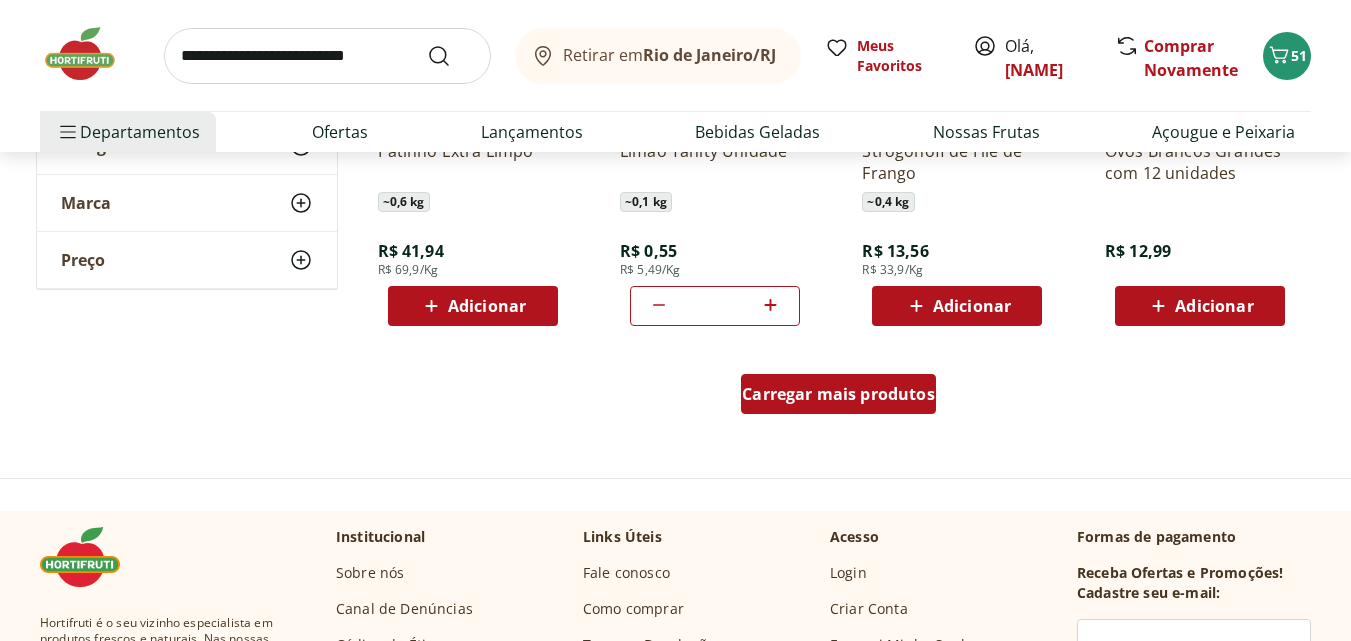 click on "Carregar mais produtos" at bounding box center (838, 394) 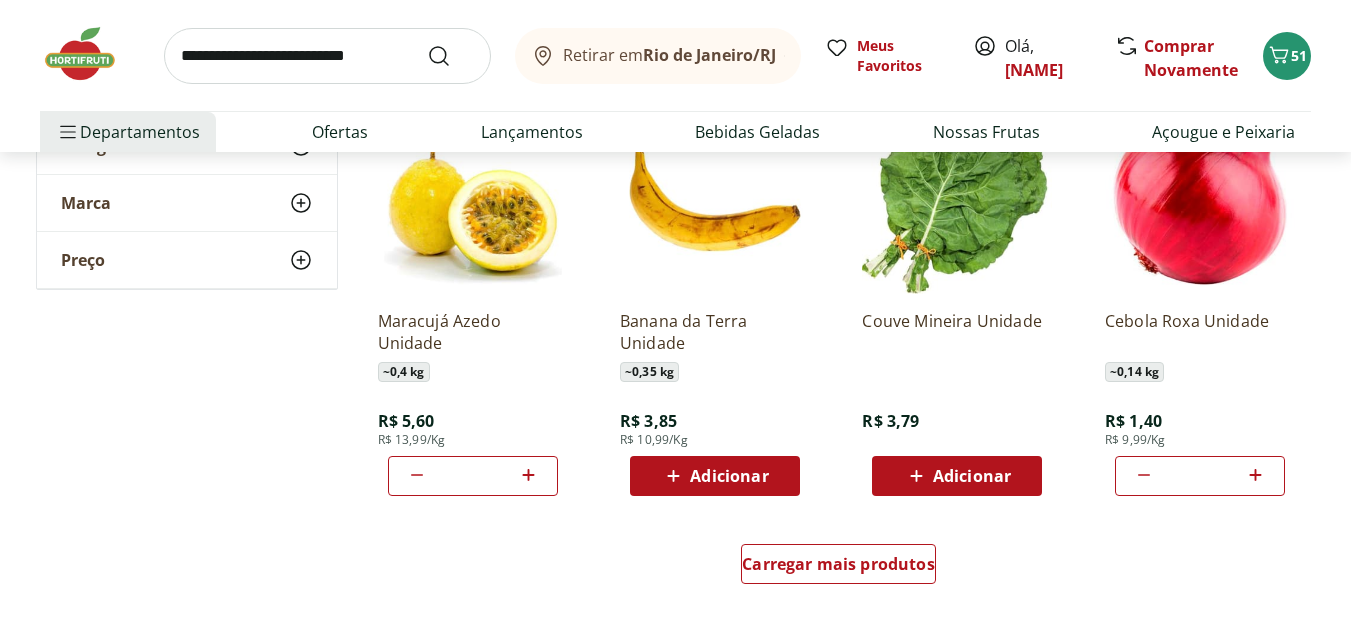 scroll, scrollTop: 3700, scrollLeft: 0, axis: vertical 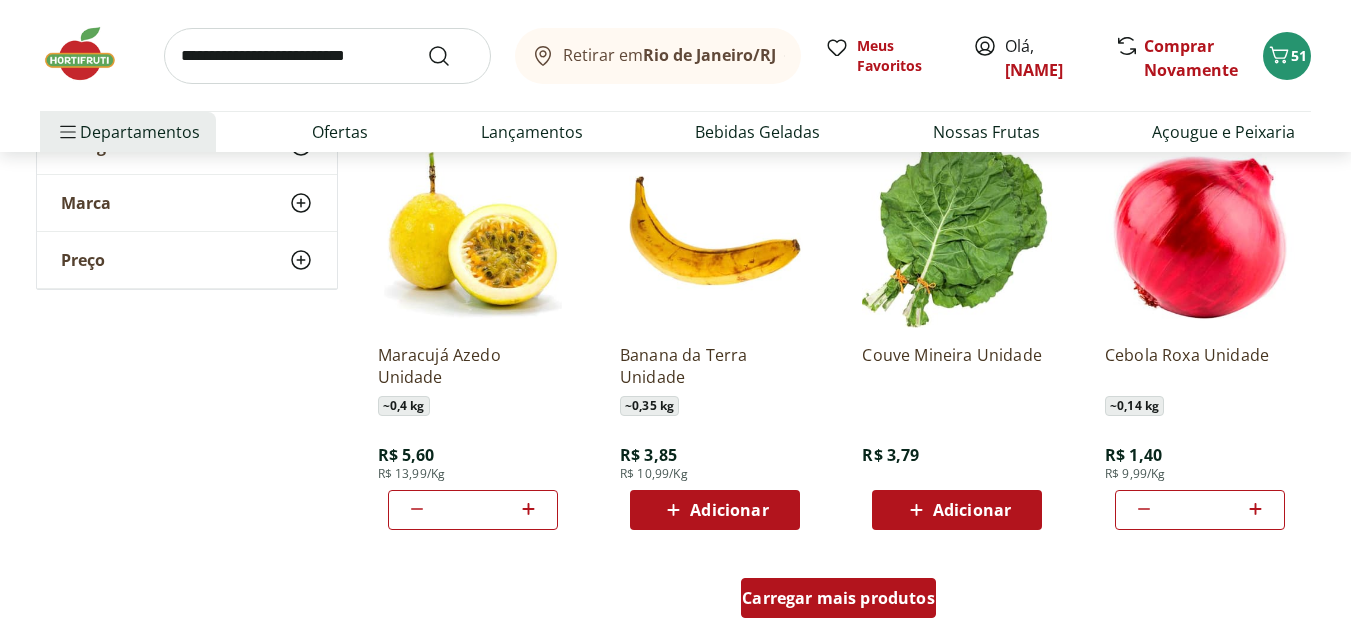click on "Carregar mais produtos" at bounding box center (838, 602) 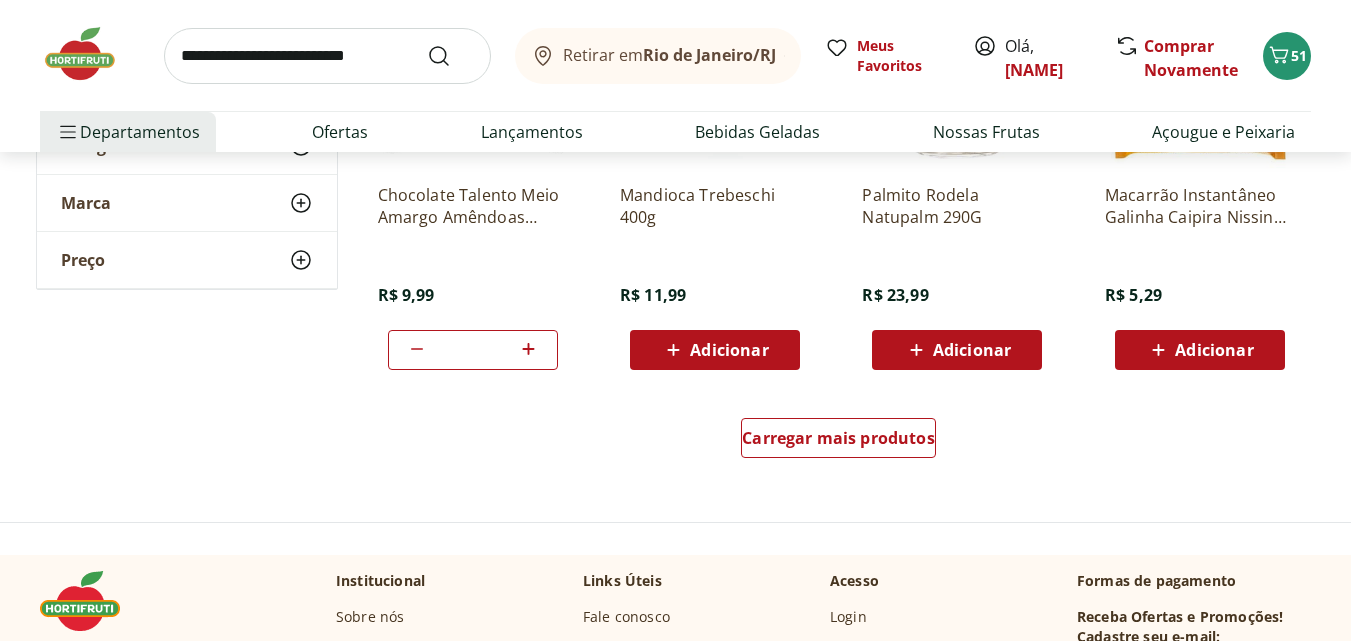 scroll, scrollTop: 5200, scrollLeft: 0, axis: vertical 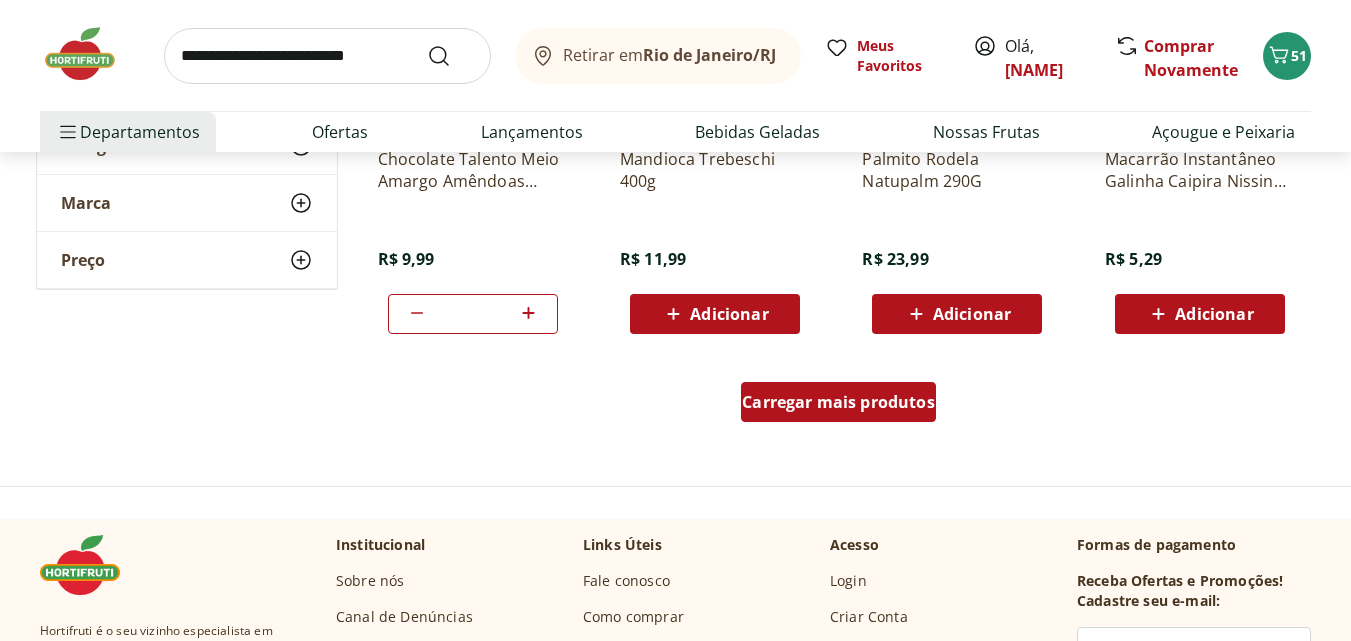 click on "Carregar mais produtos" at bounding box center (838, 402) 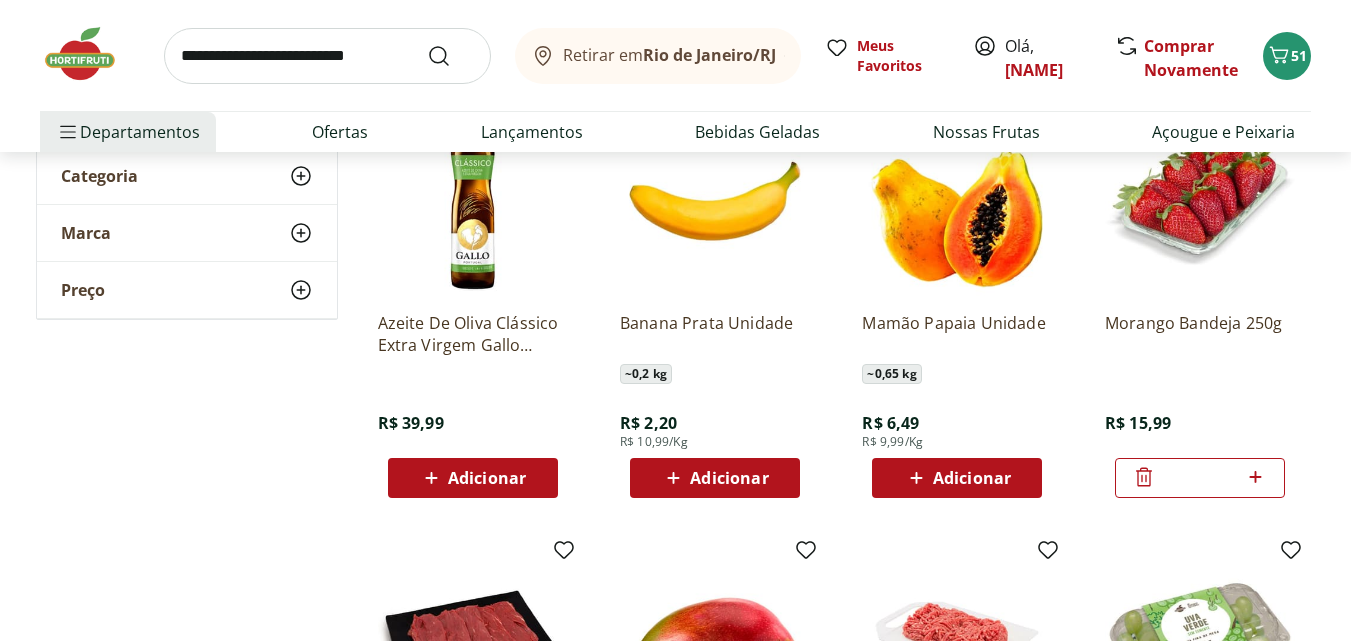 scroll, scrollTop: 0, scrollLeft: 0, axis: both 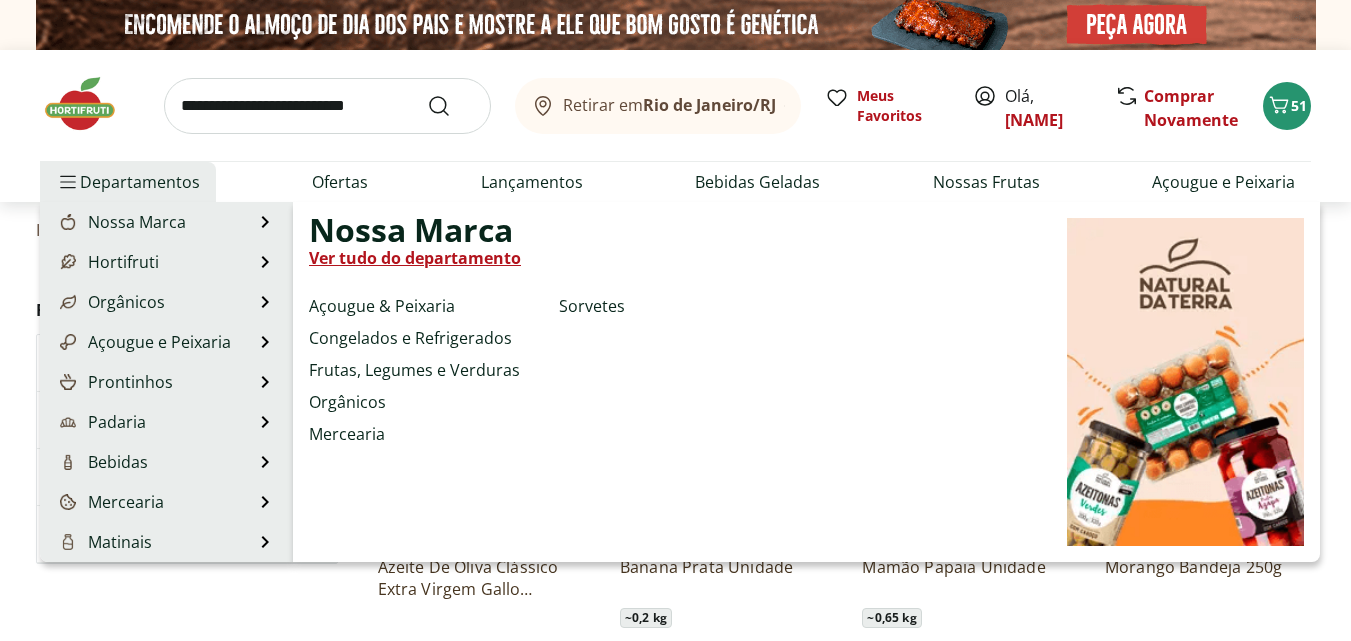 click on "Departamentos" at bounding box center [128, 182] 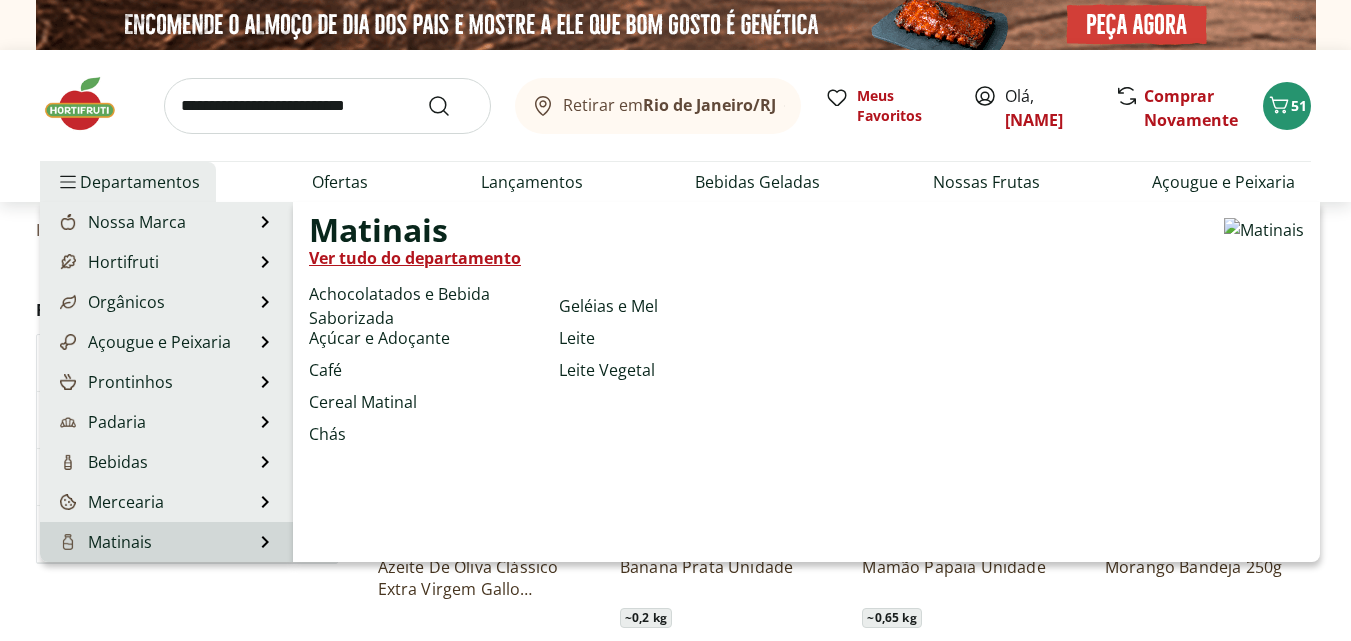 click on "Matinais" at bounding box center (104, 542) 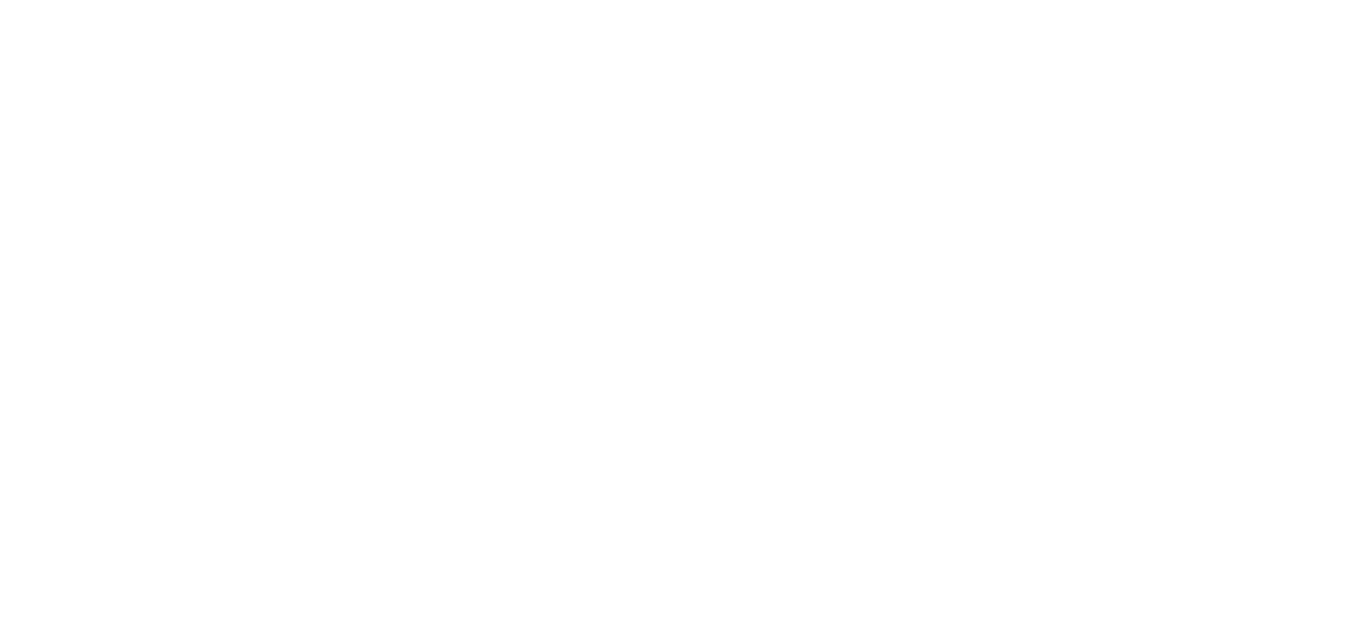 select on "**********" 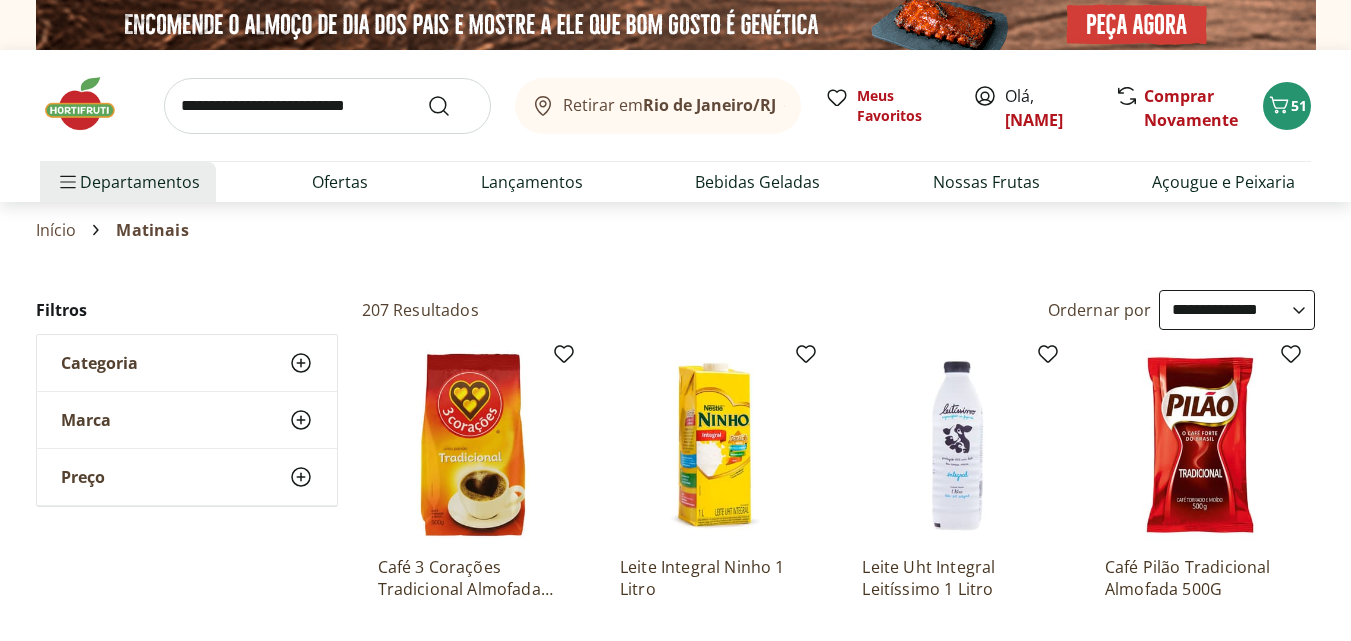 click 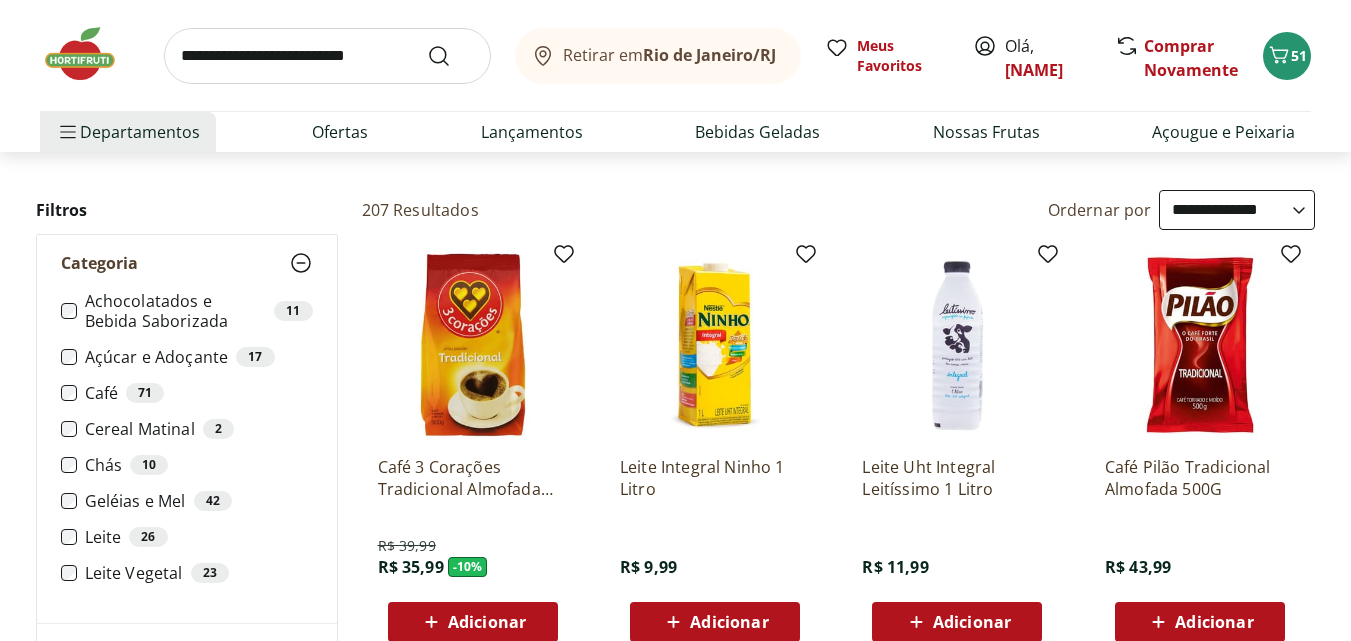 scroll, scrollTop: 0, scrollLeft: 0, axis: both 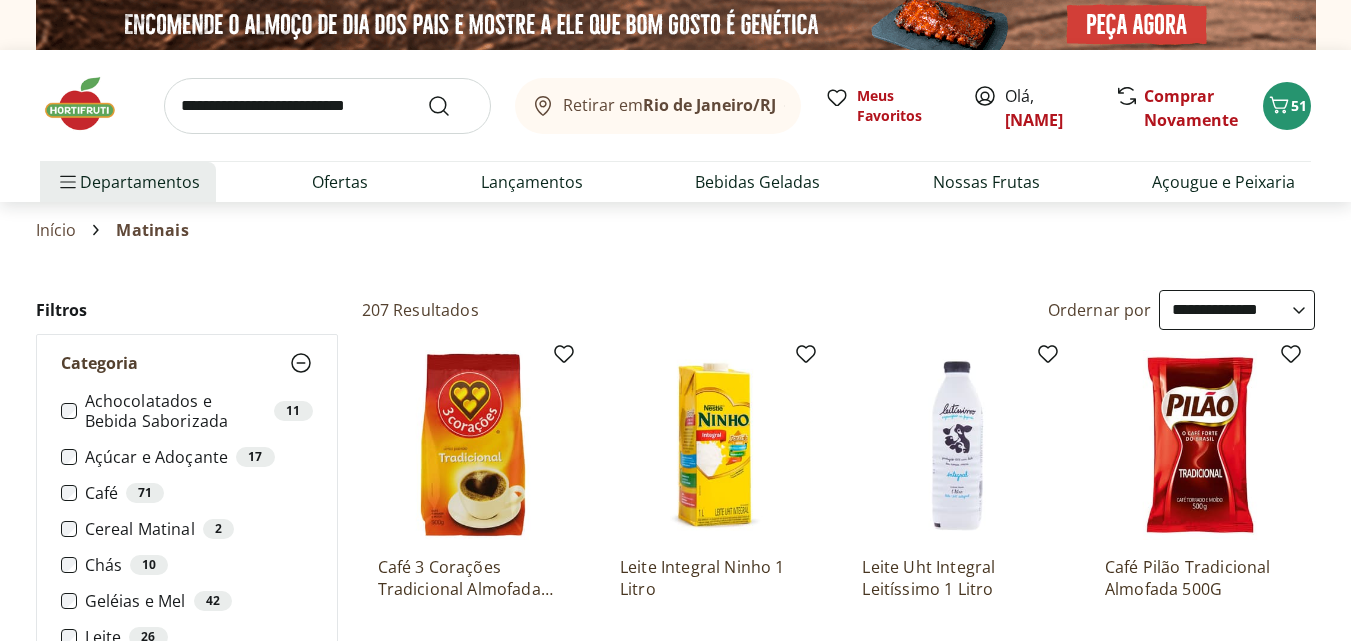 click at bounding box center [327, 106] 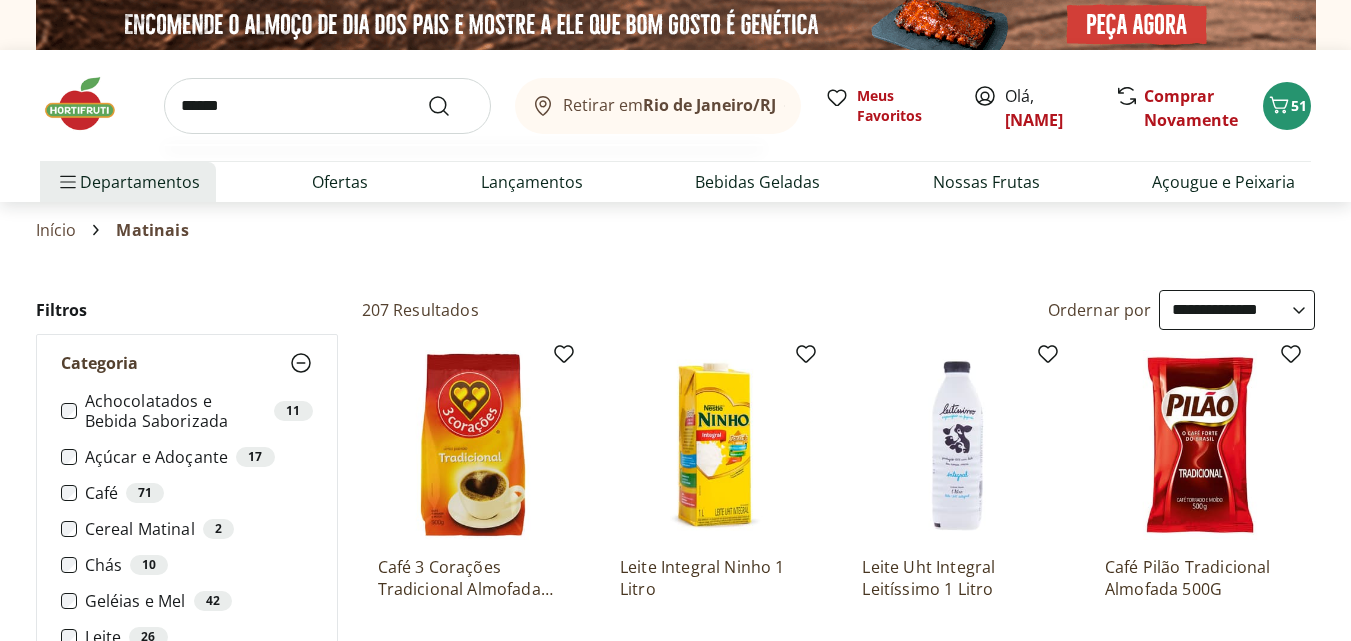 type on "******" 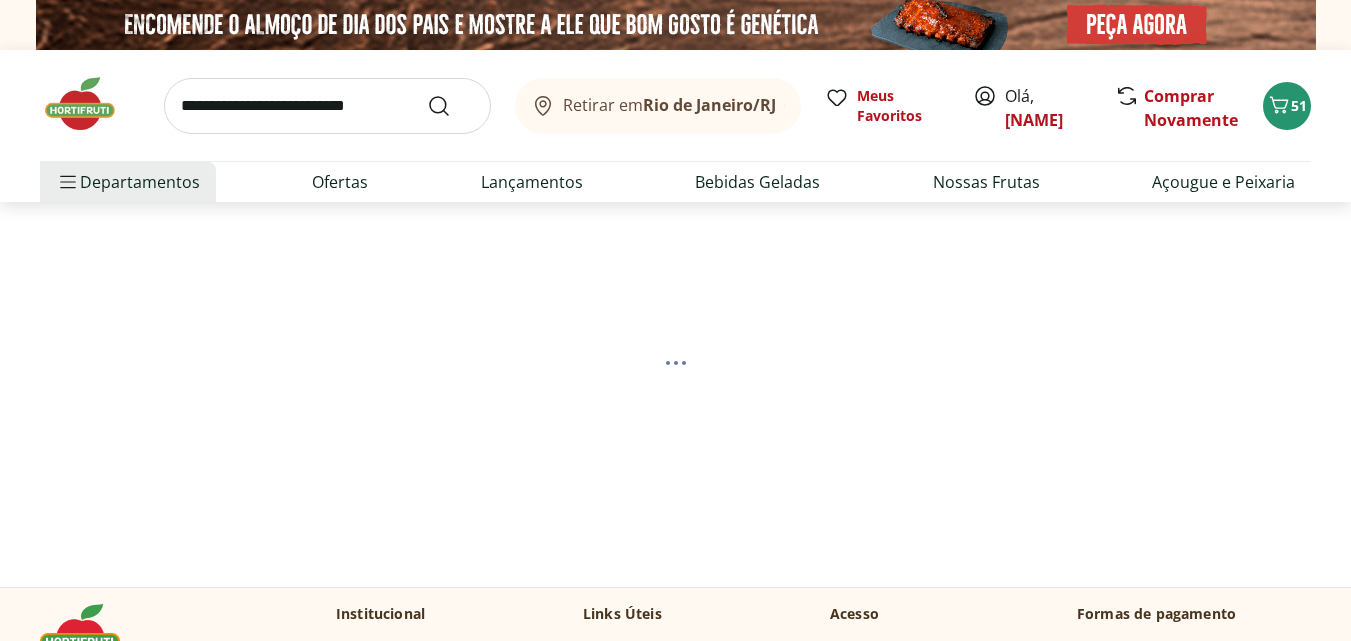 select on "**********" 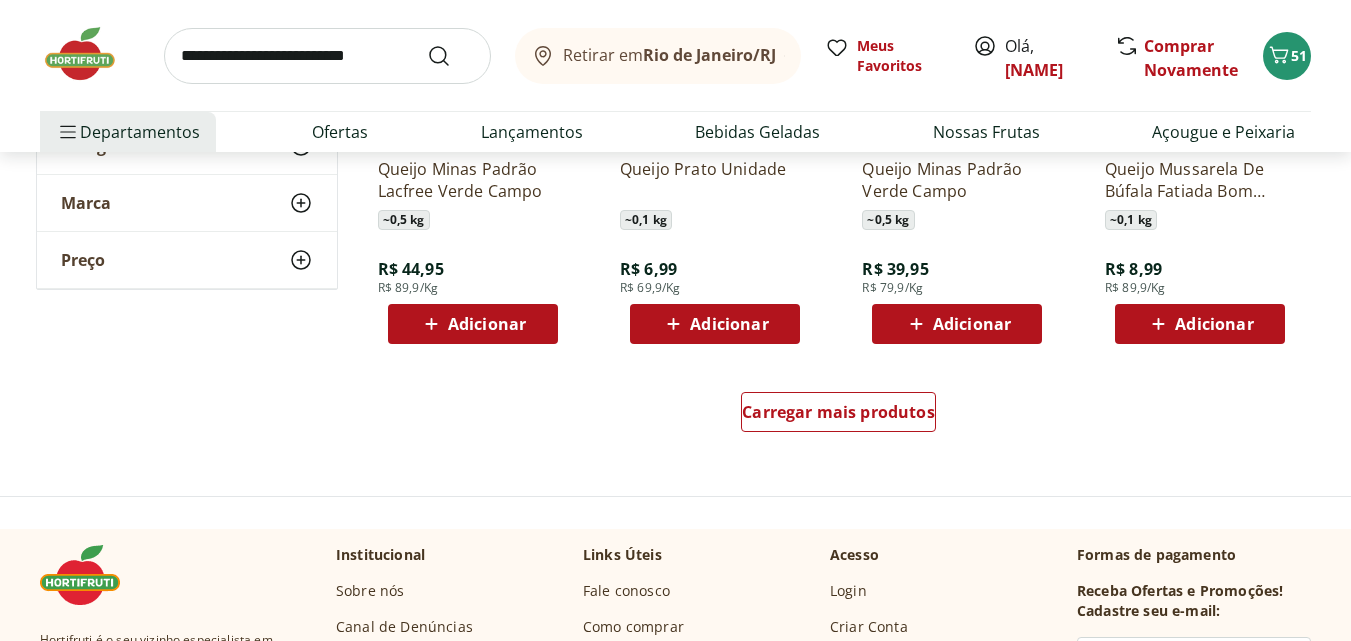 scroll, scrollTop: 1400, scrollLeft: 0, axis: vertical 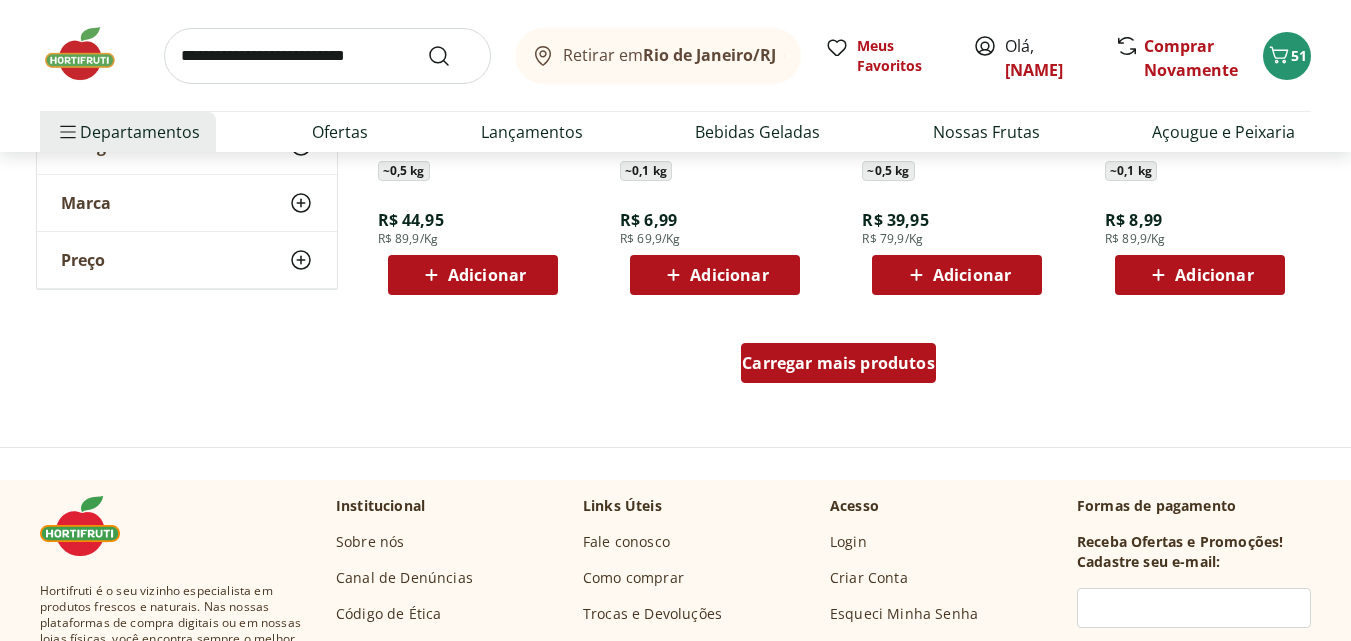 click on "Carregar mais produtos" at bounding box center [838, 363] 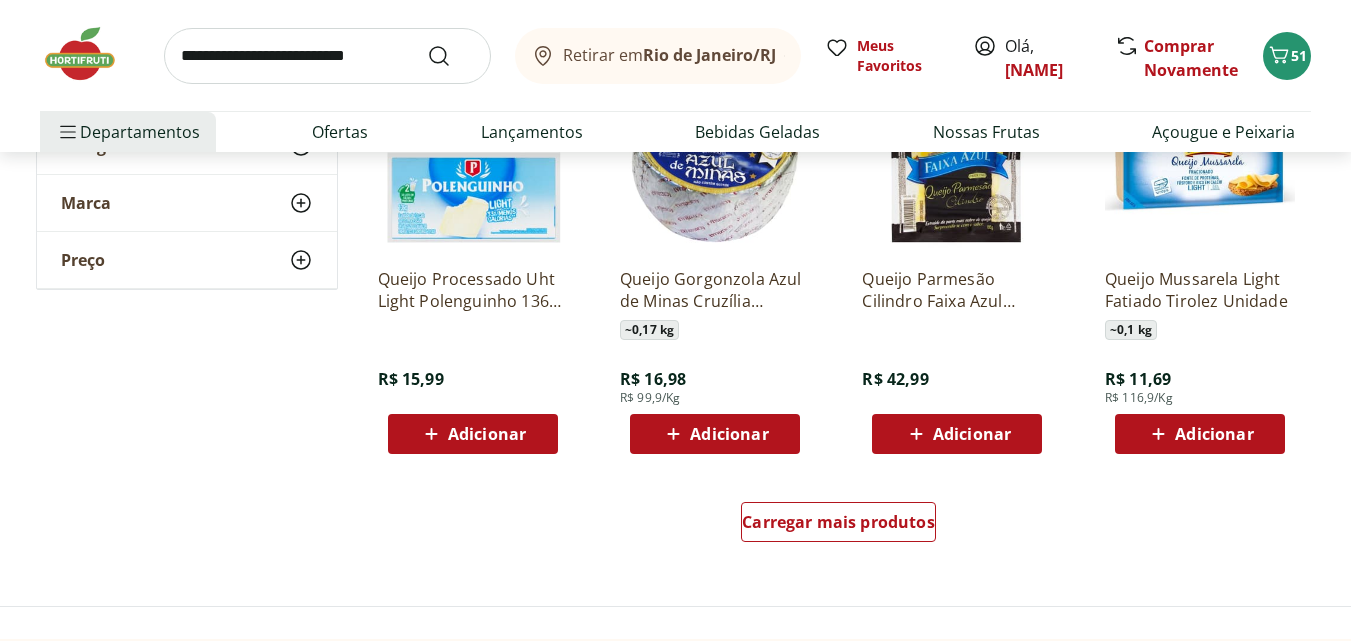 scroll, scrollTop: 2700, scrollLeft: 0, axis: vertical 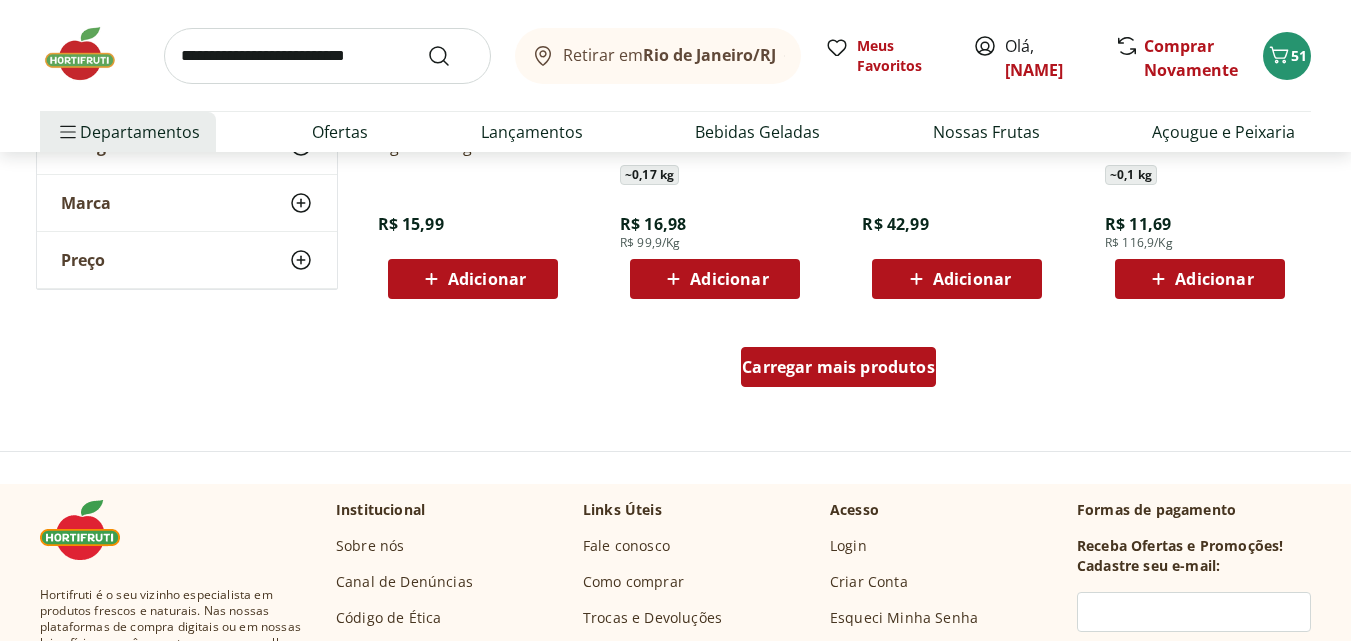 click on "Carregar mais produtos" at bounding box center [838, 367] 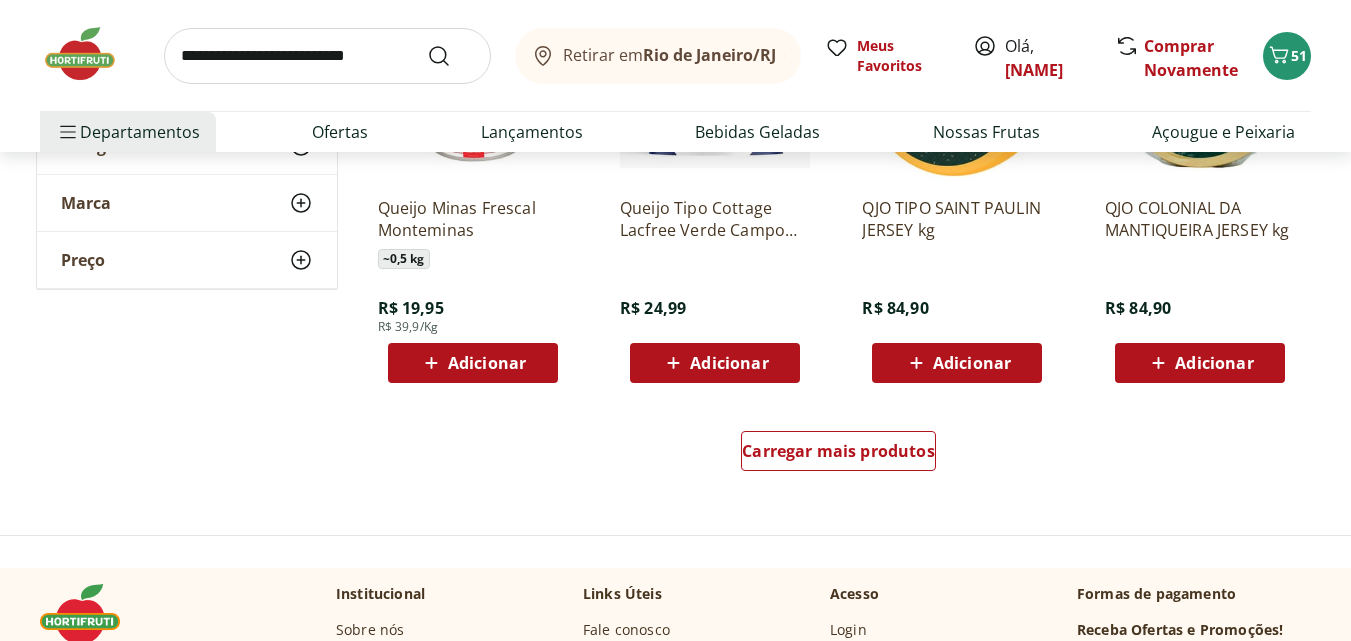 scroll, scrollTop: 4100, scrollLeft: 0, axis: vertical 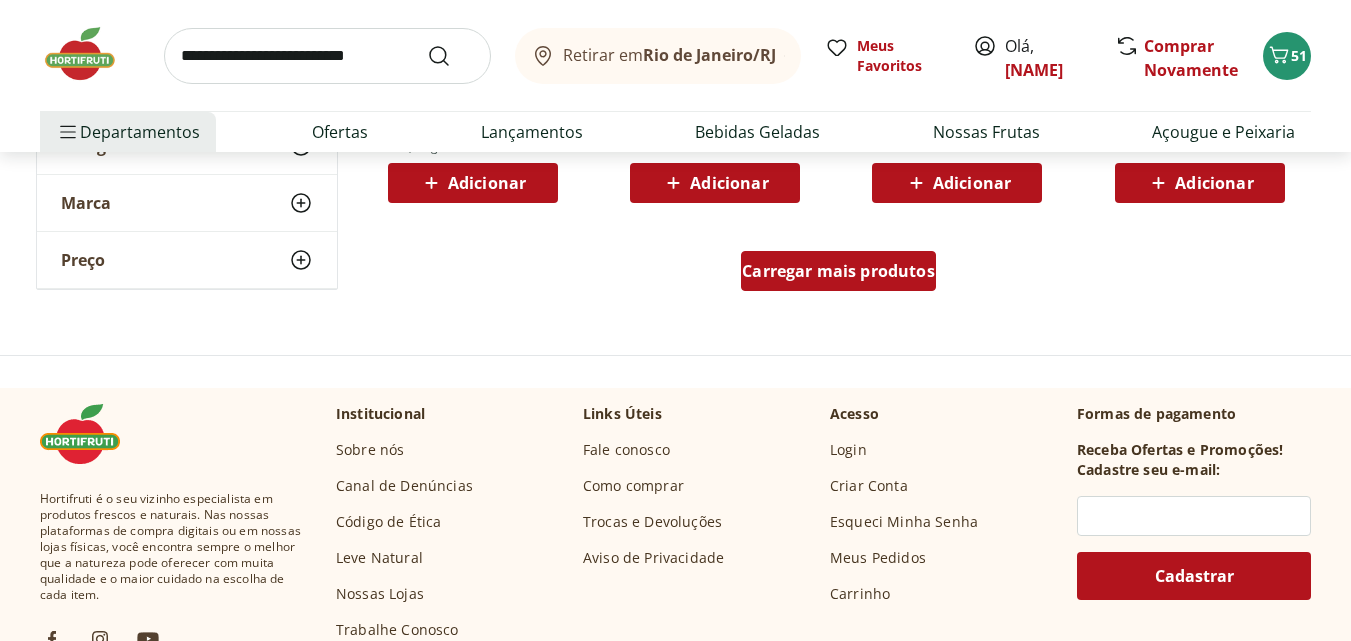 click on "Carregar mais produtos" at bounding box center [838, 271] 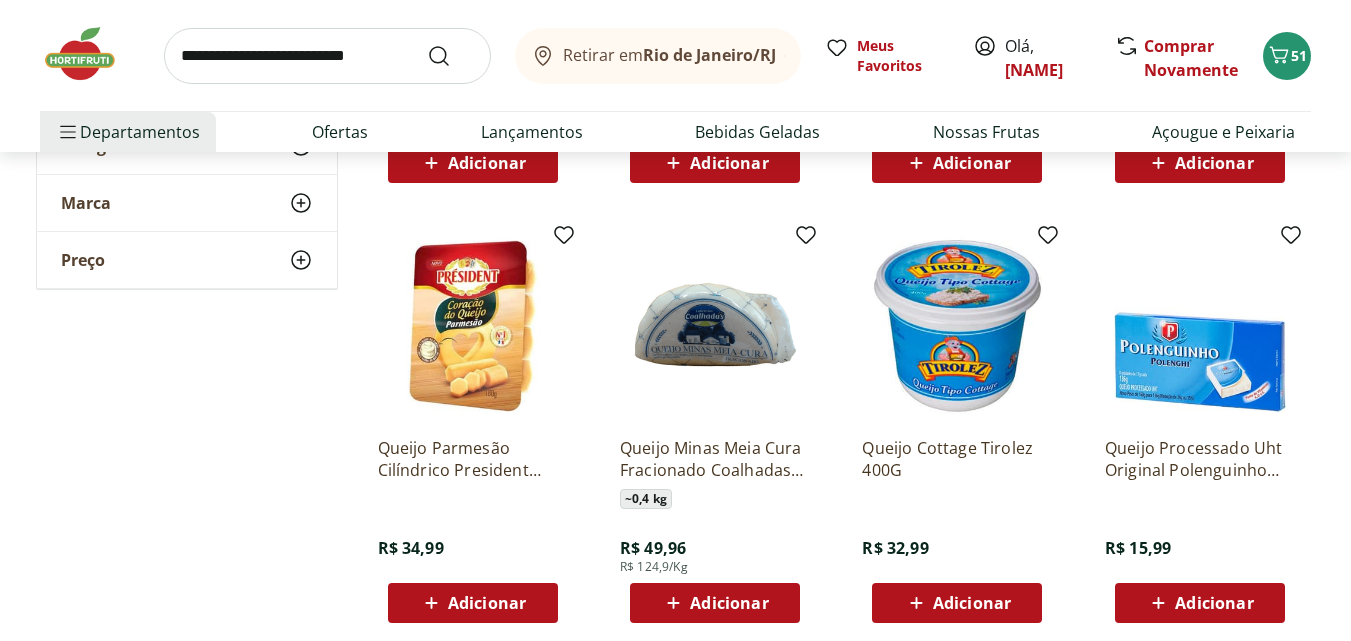 scroll, scrollTop: 5100, scrollLeft: 0, axis: vertical 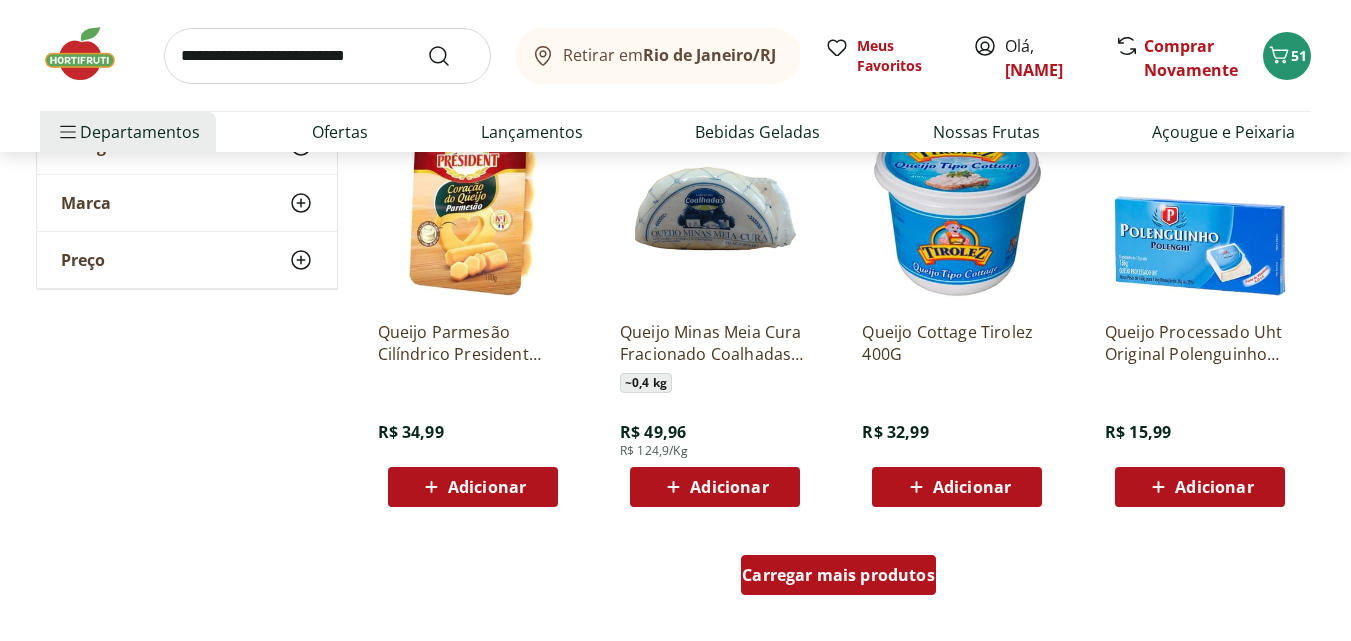 click on "Carregar mais produtos" at bounding box center (838, 575) 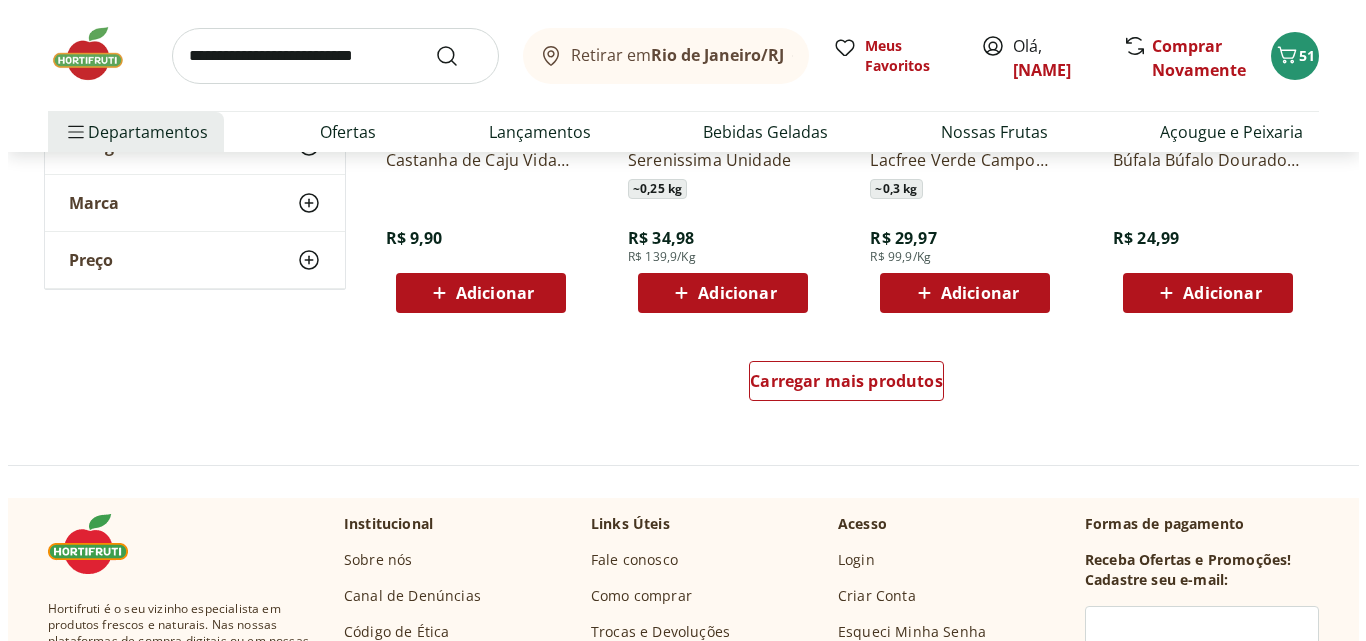 scroll, scrollTop: 6600, scrollLeft: 0, axis: vertical 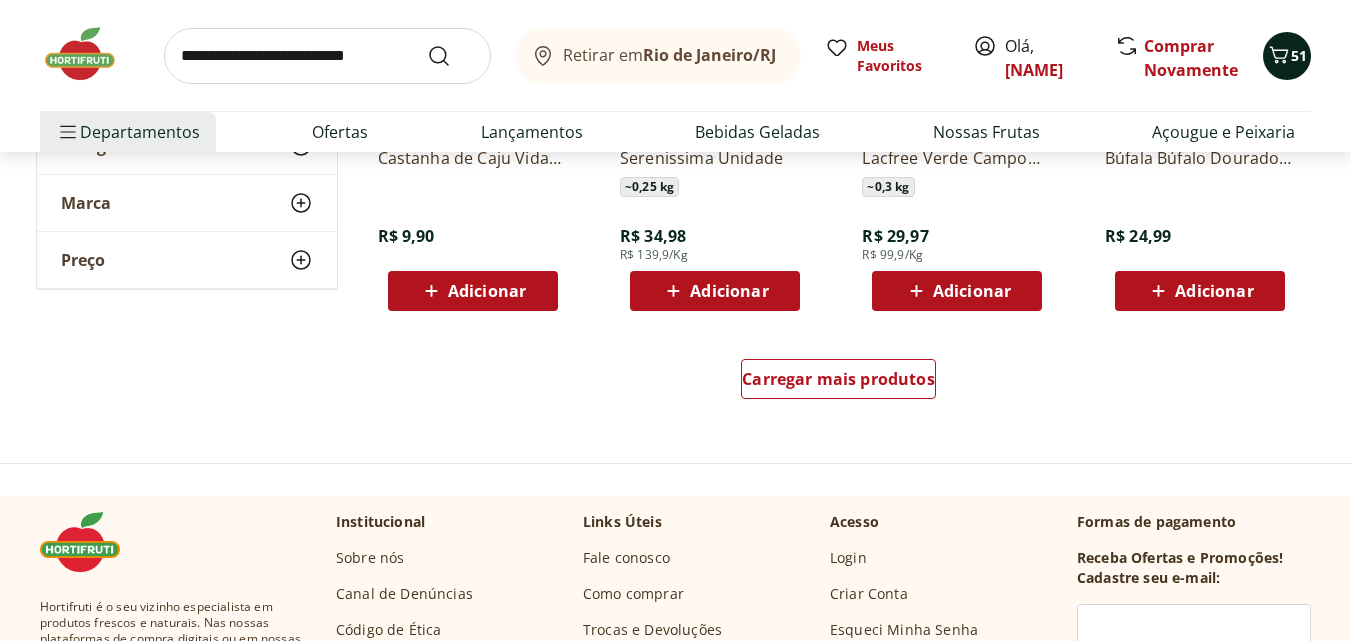 click 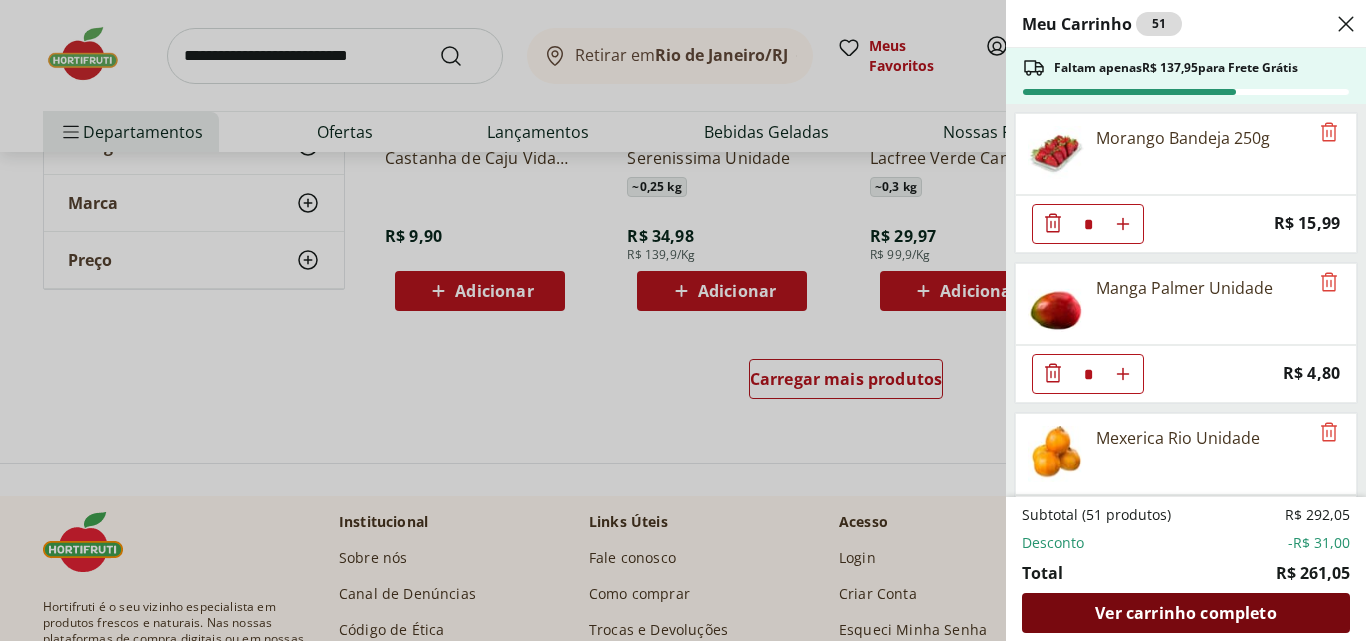 click on "Ver carrinho completo" at bounding box center [1185, 613] 